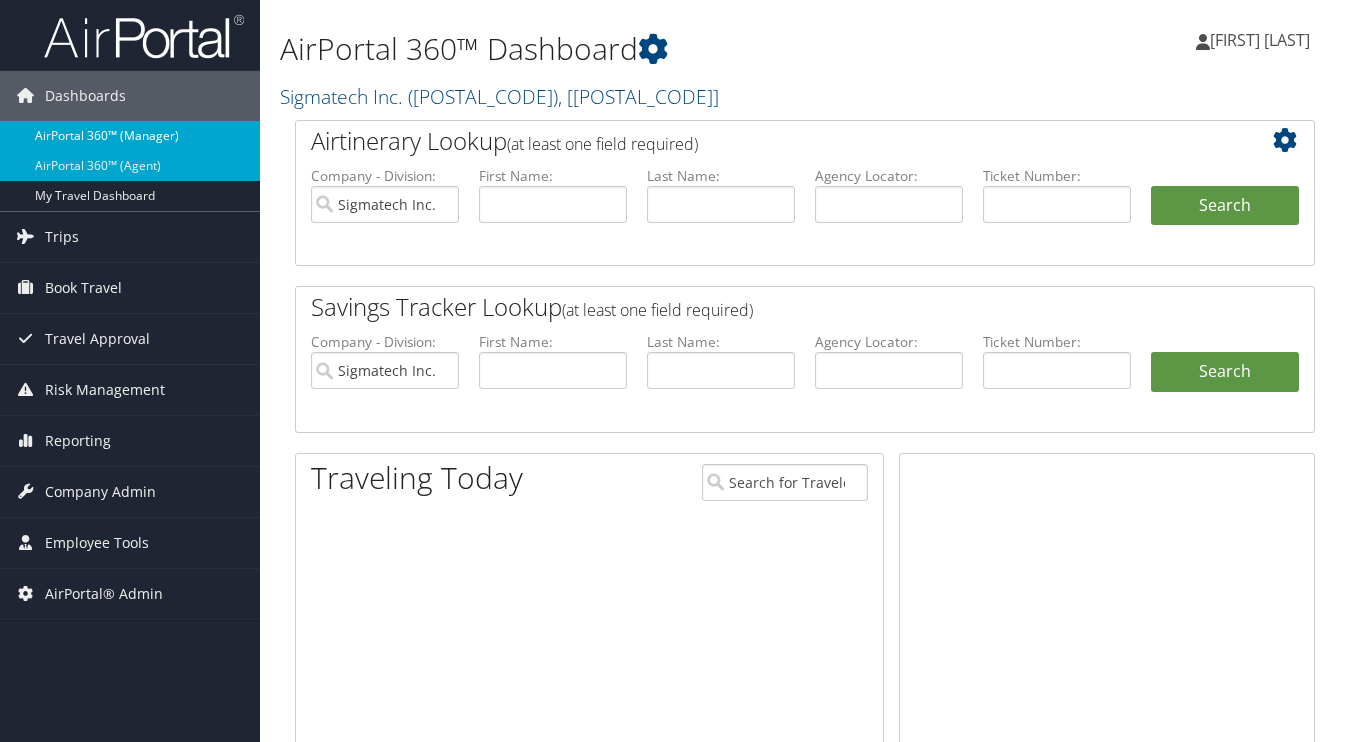 scroll, scrollTop: 0, scrollLeft: 0, axis: both 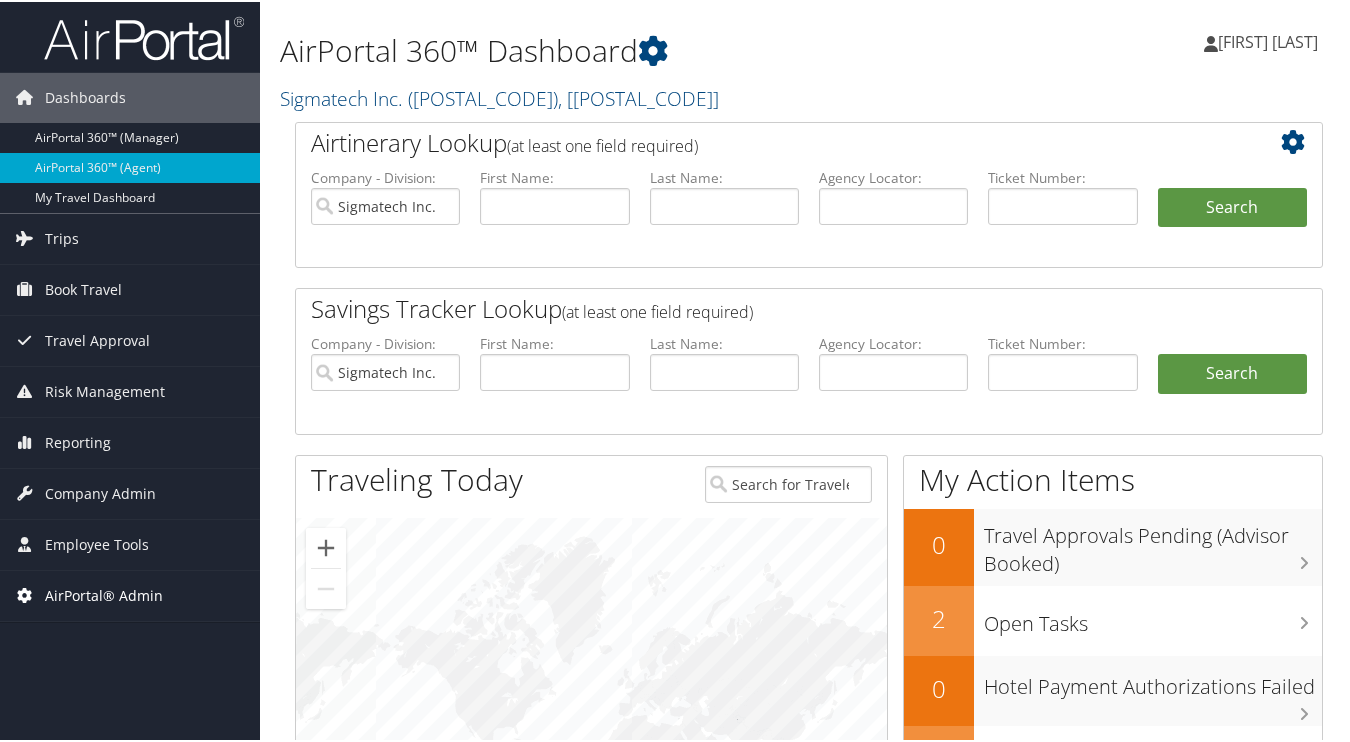 click on "AirPortal® Admin" at bounding box center [104, 594] 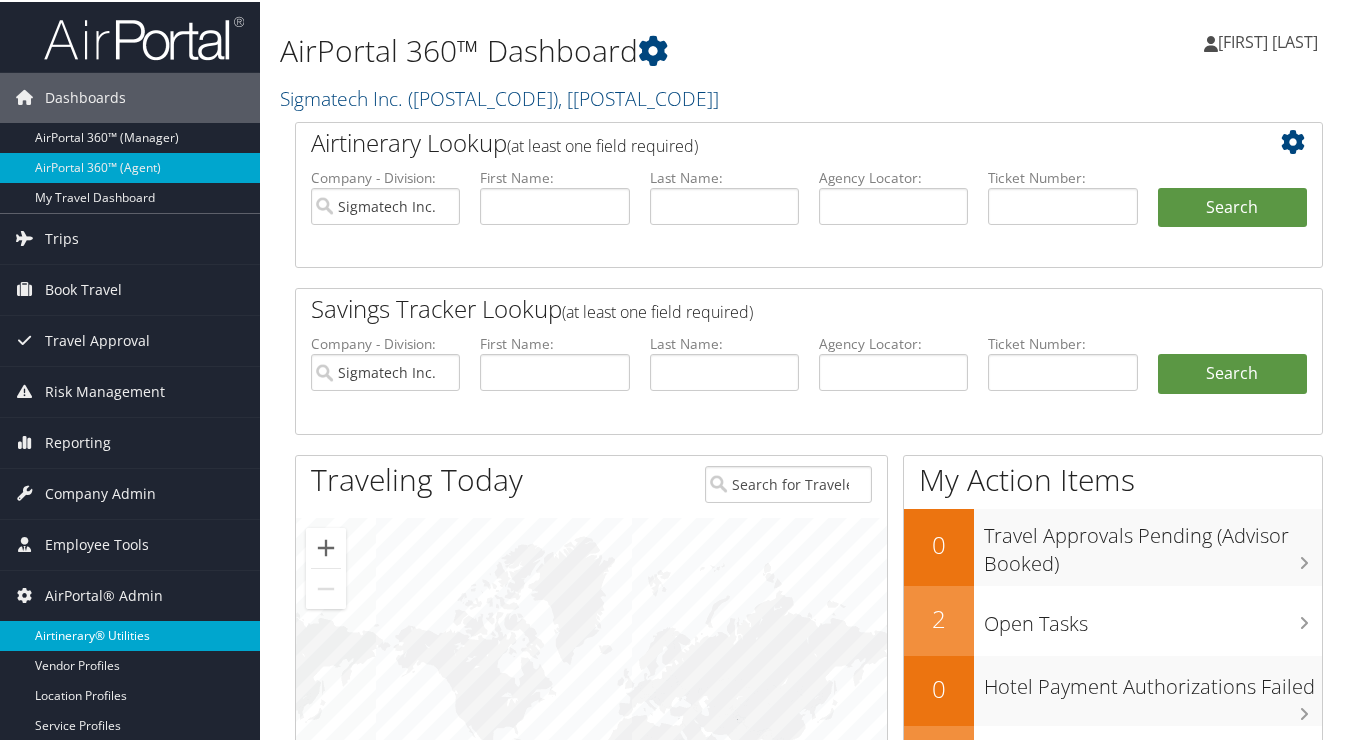 click on "Airtinerary® Utilities" at bounding box center [130, 634] 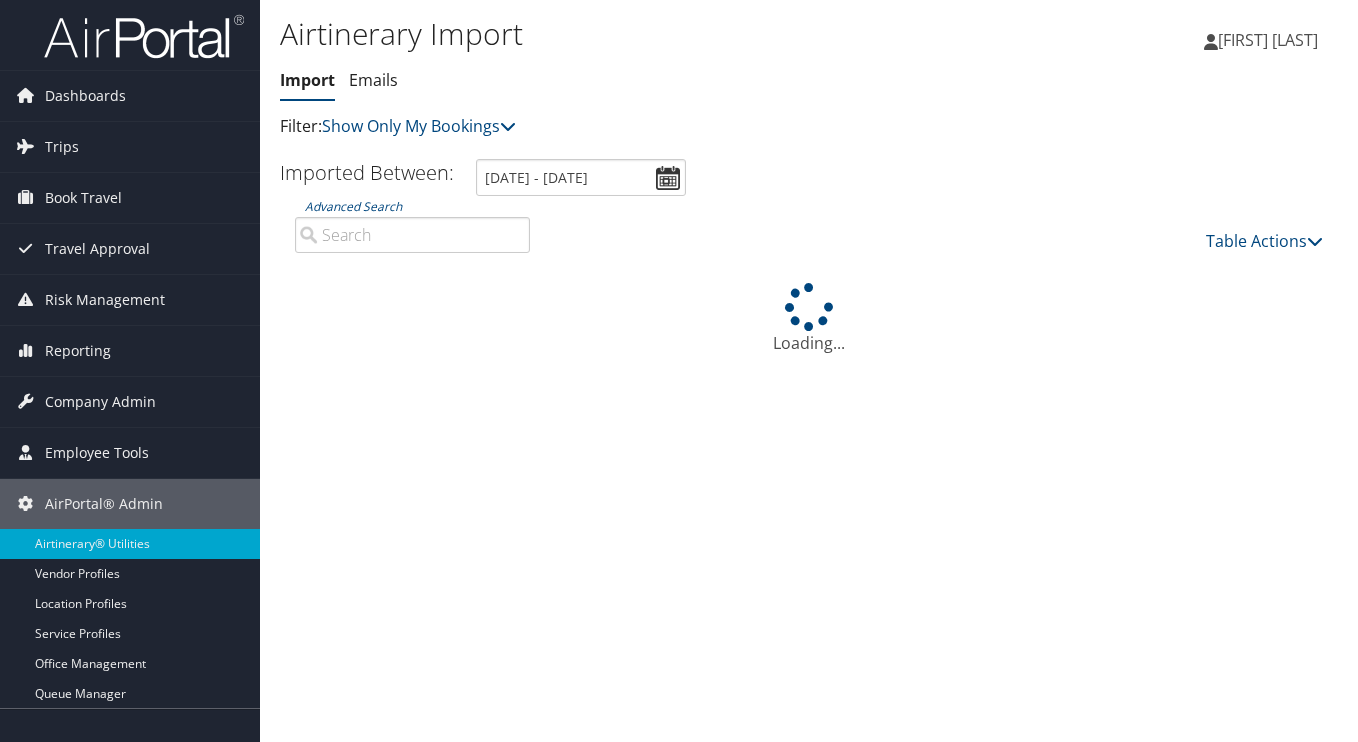 scroll, scrollTop: 0, scrollLeft: 0, axis: both 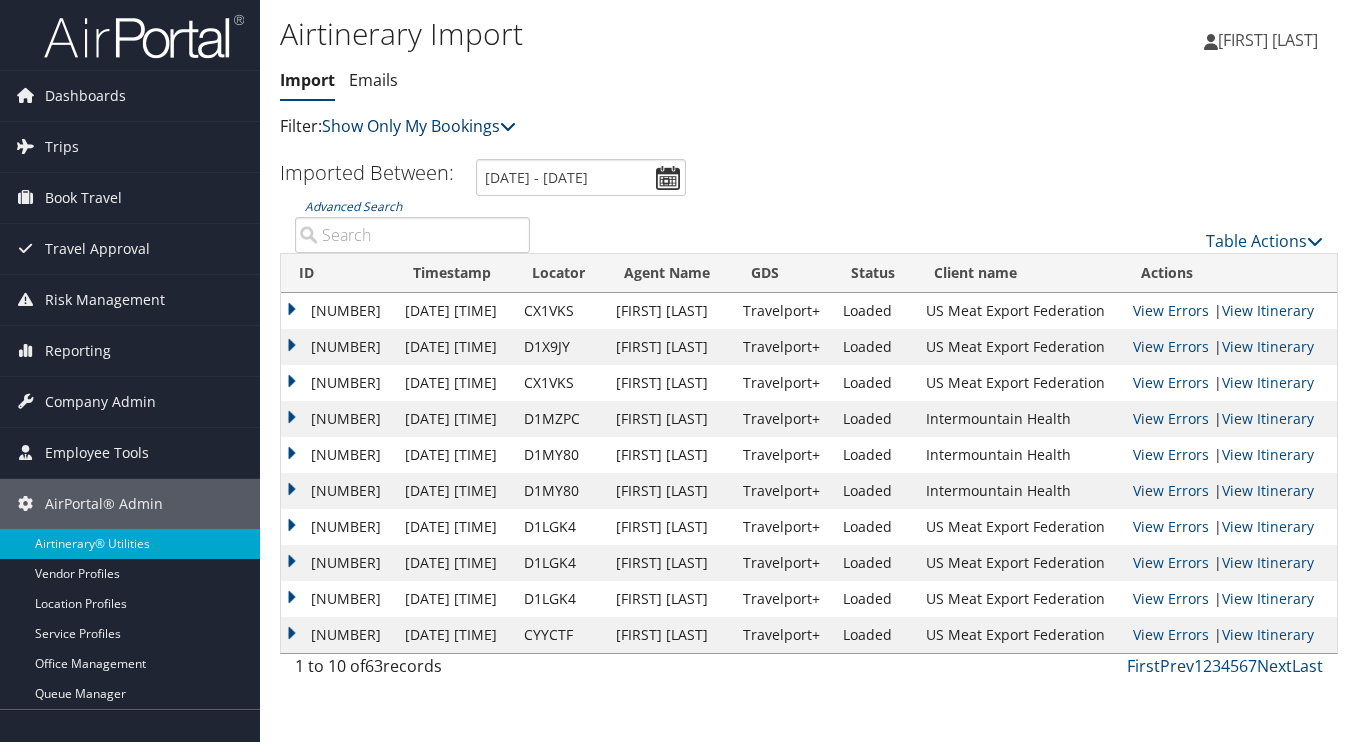 click on "Show Only My Bookings" at bounding box center [419, 126] 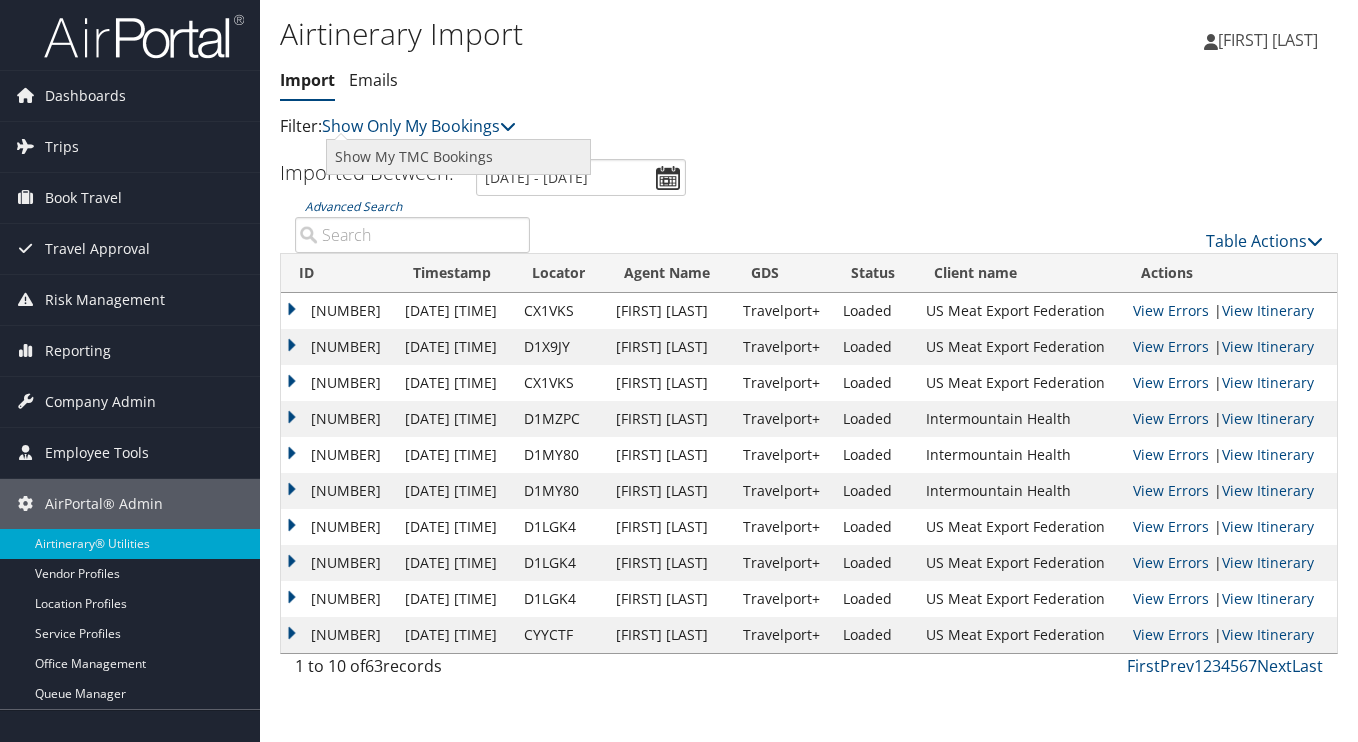 click on "Show My TMC Bookings" at bounding box center (458, 157) 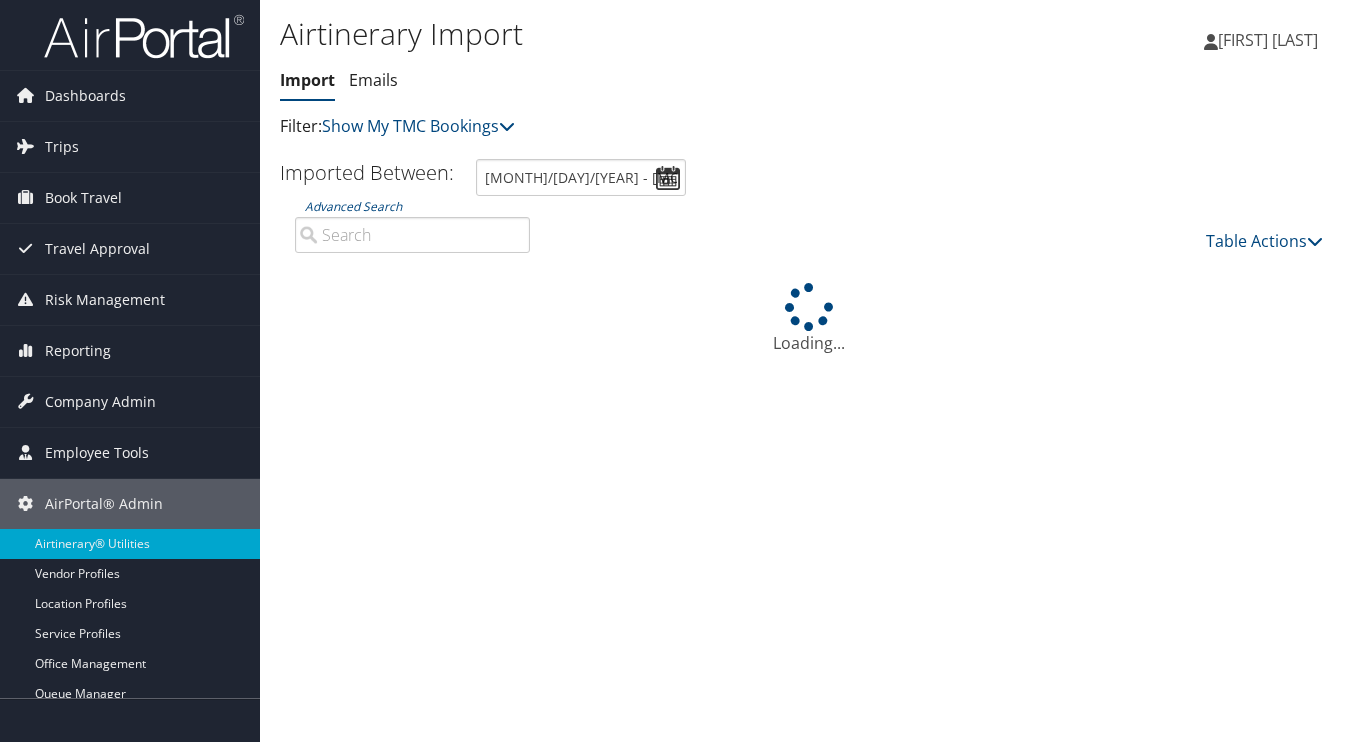 scroll, scrollTop: 0, scrollLeft: 0, axis: both 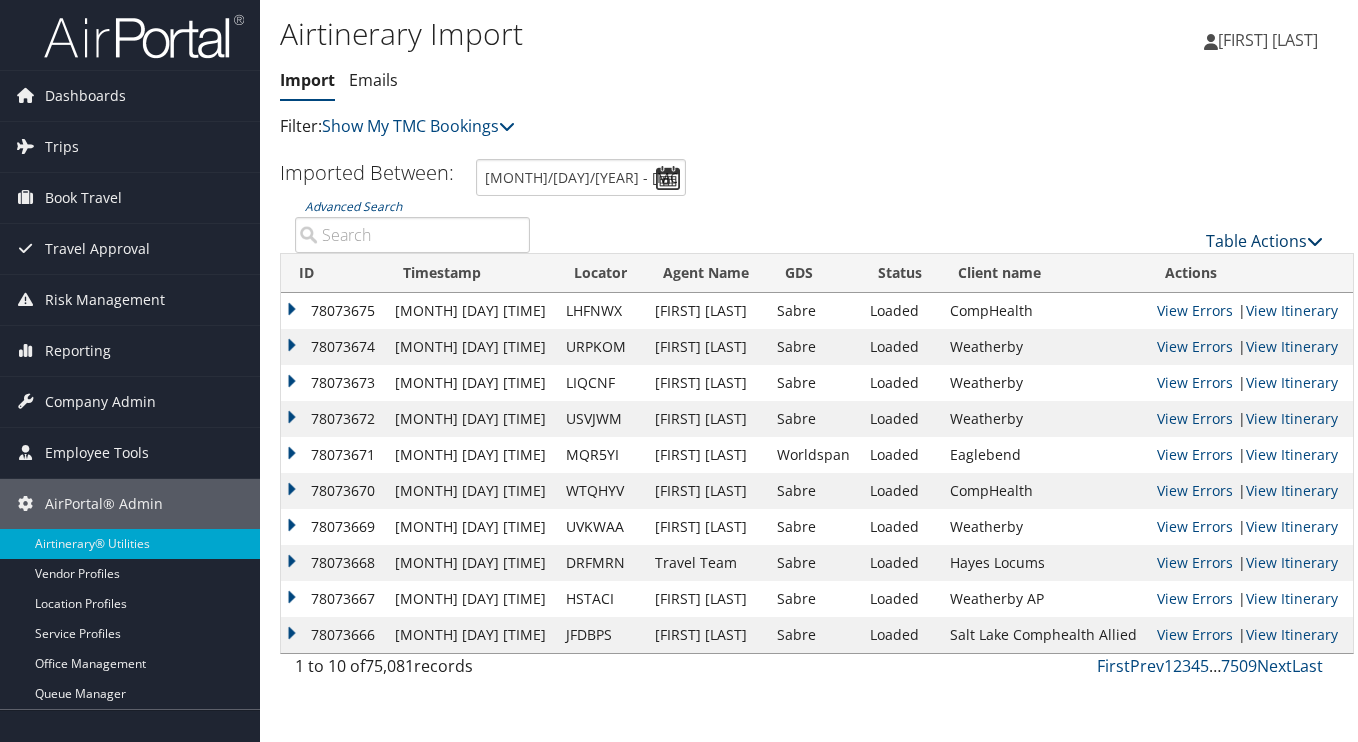 click on "Table Actions" at bounding box center [1264, 241] 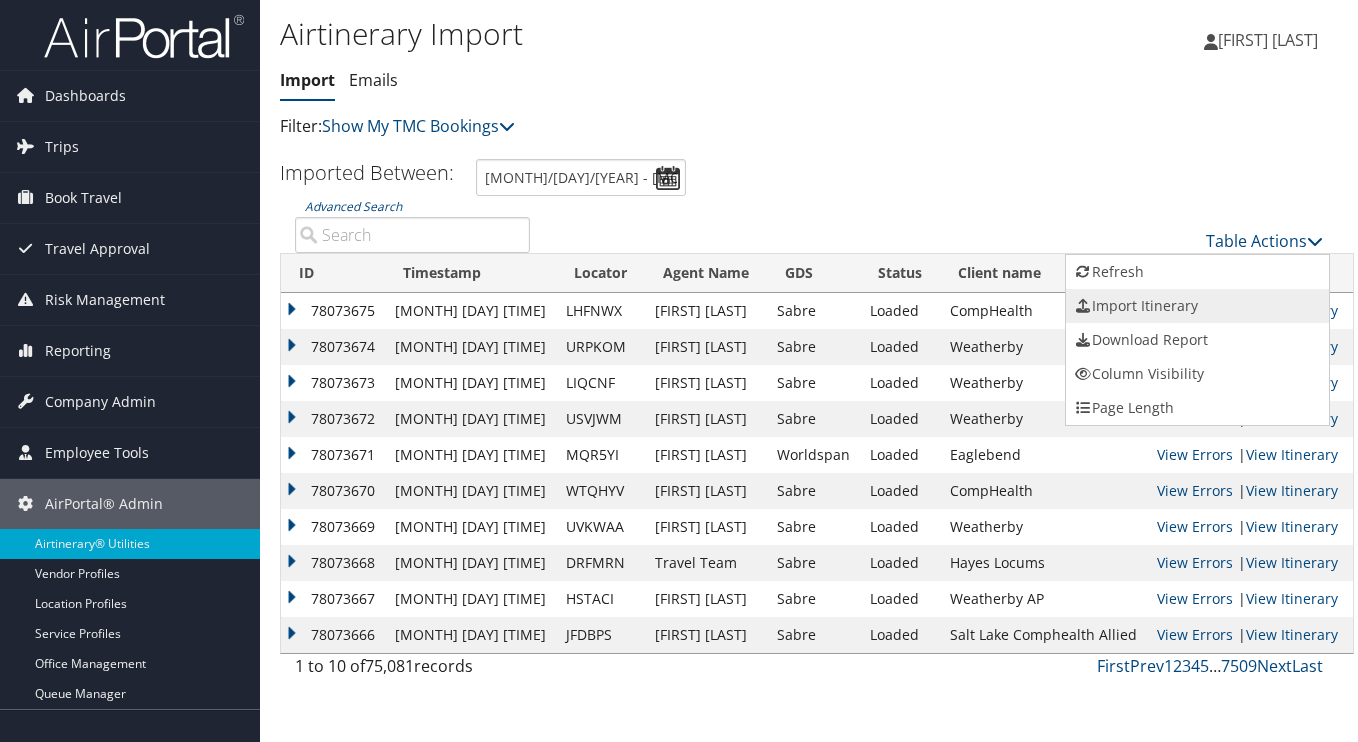 click on "Import Itinerary" at bounding box center [1197, 306] 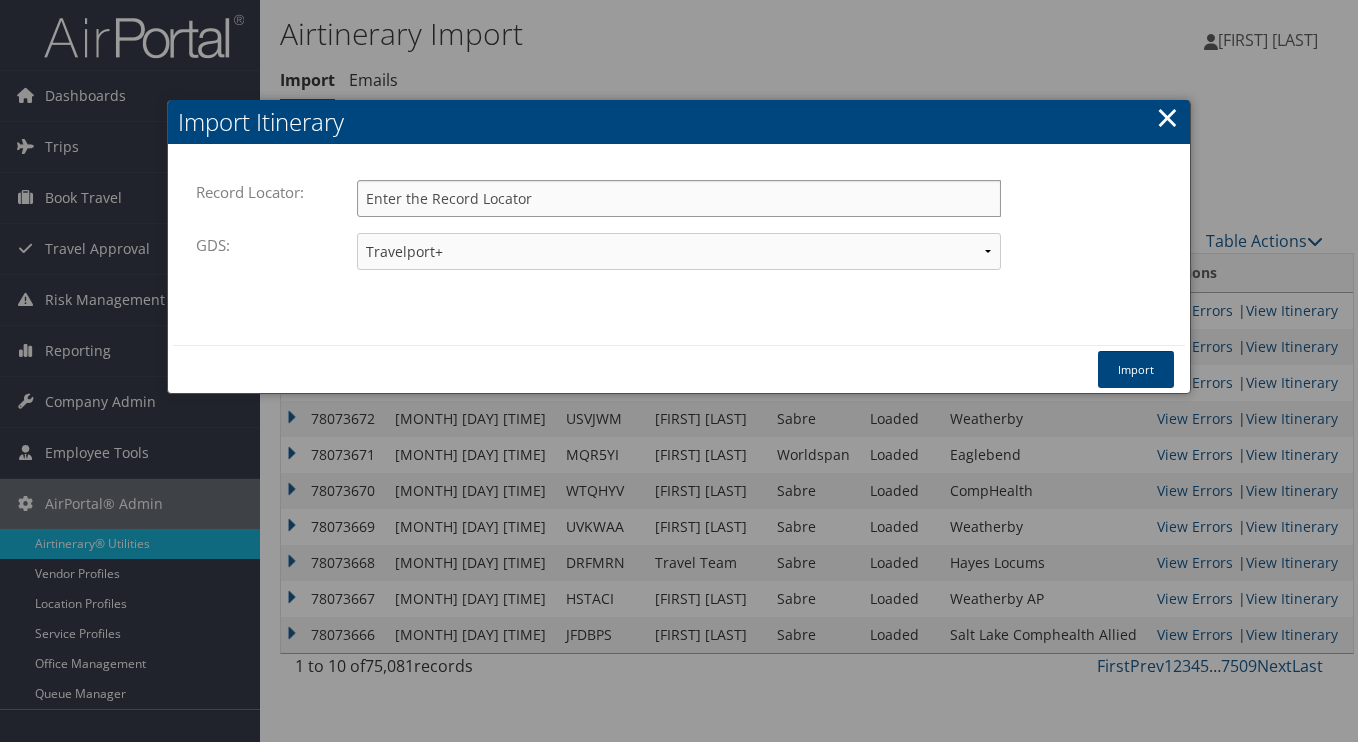 click on "Record Locator:" at bounding box center [679, 198] 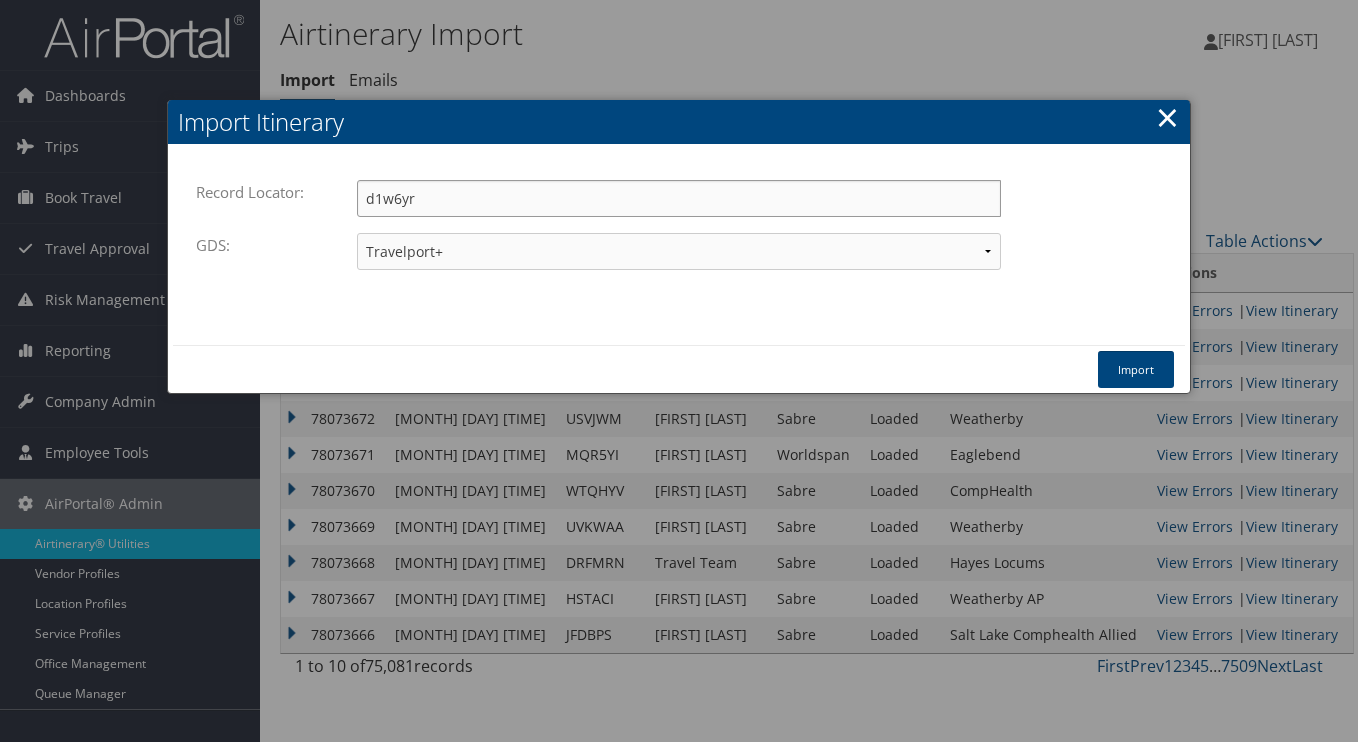 type on "d1w6yr" 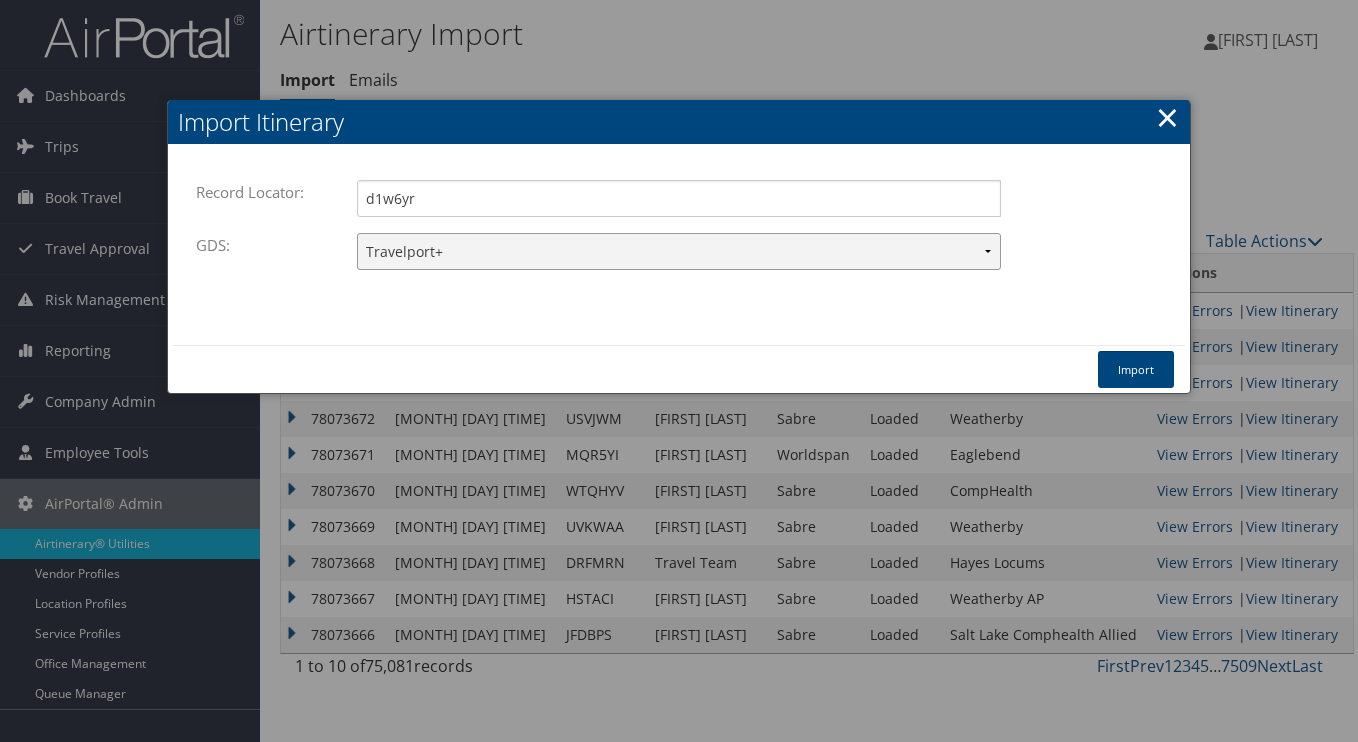 click on "Travelport+
Worldspan
Apollo
Sabre
Amadeus" at bounding box center (679, 251) 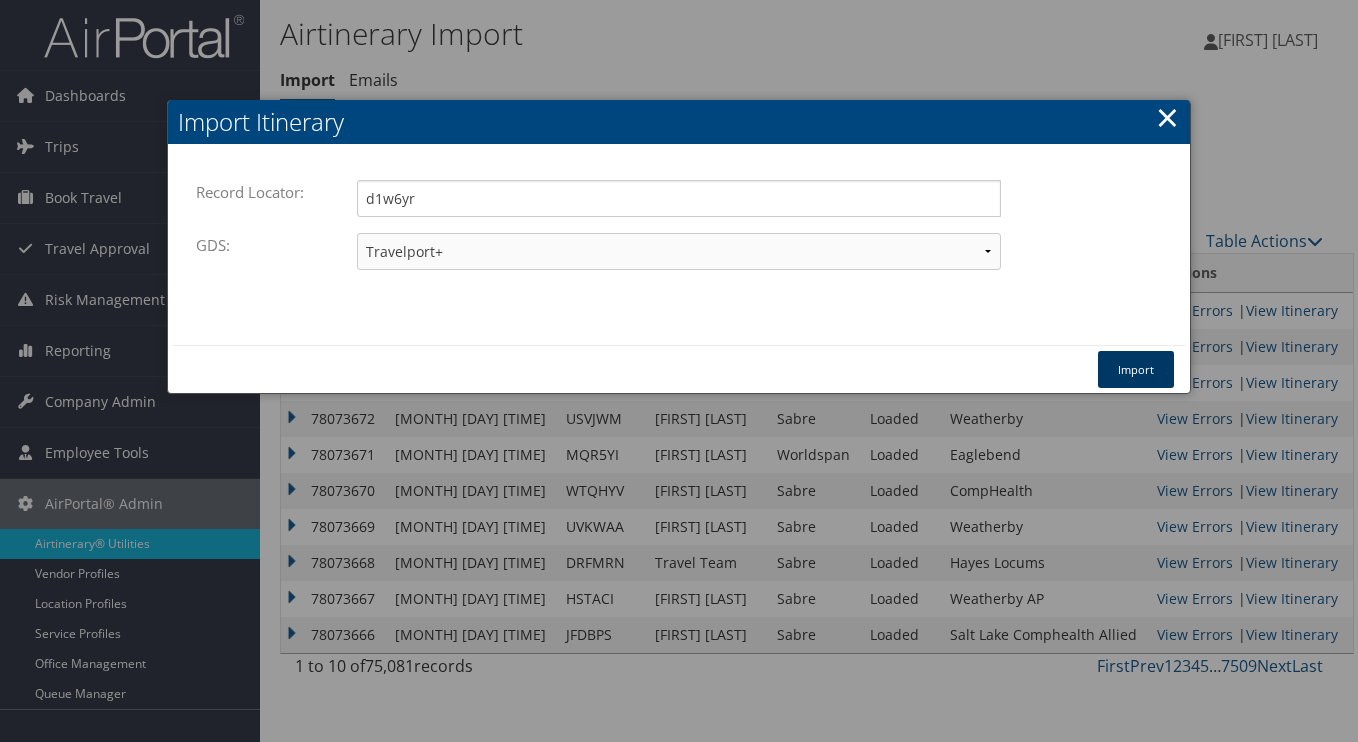 click on "Import" at bounding box center [1136, 369] 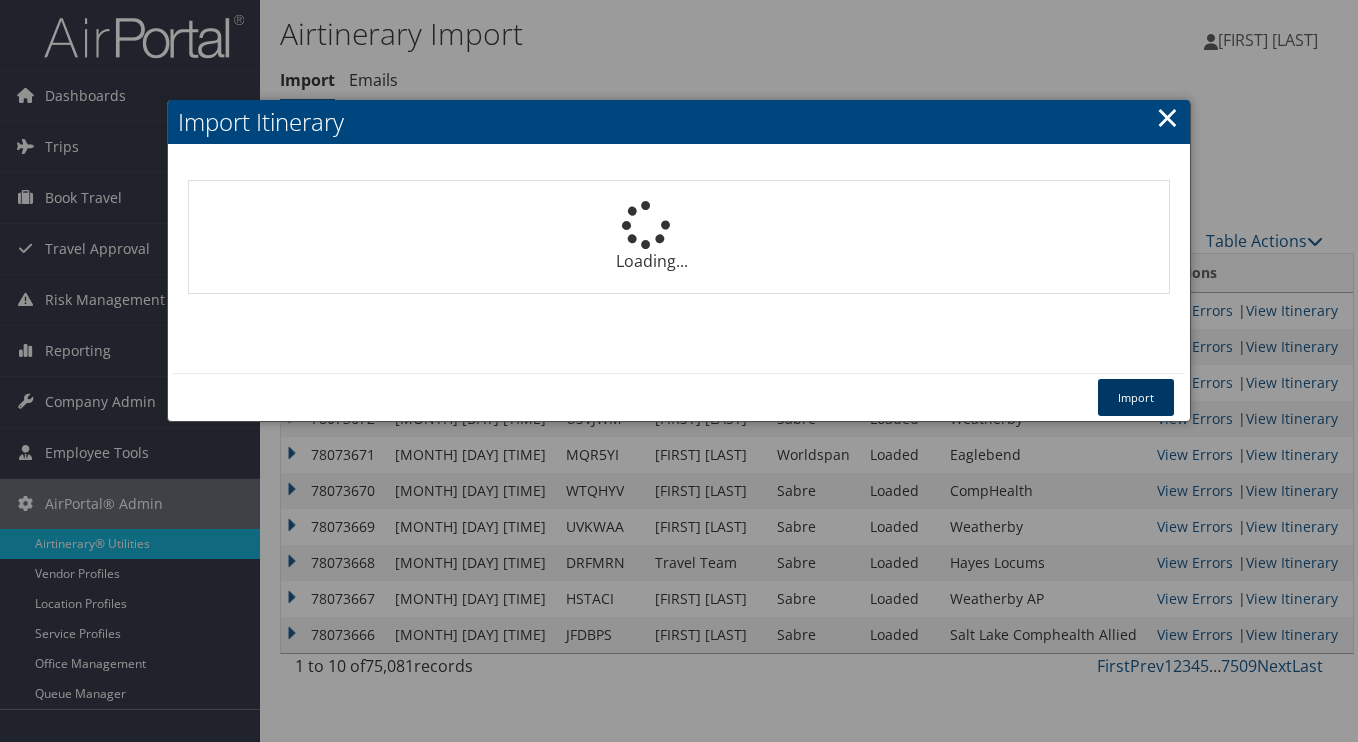 type 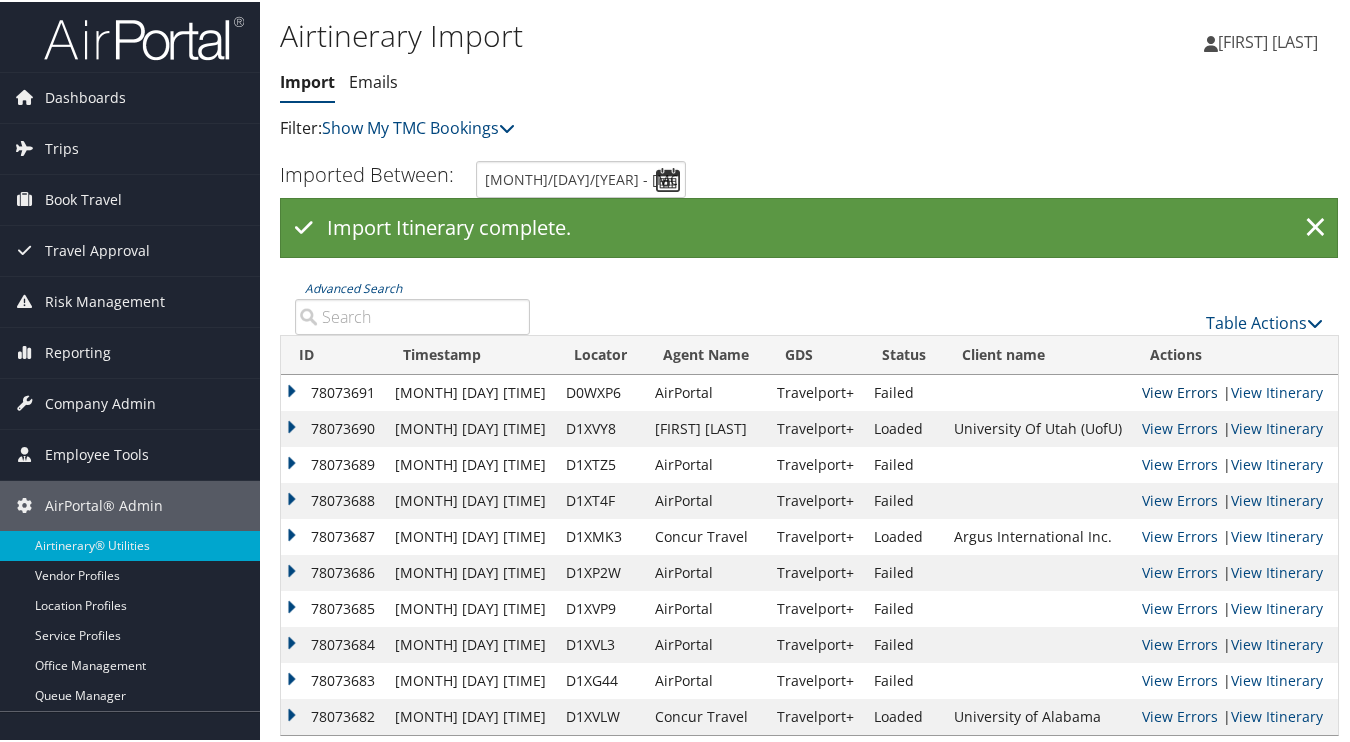 click on "View Errors" at bounding box center [1180, 390] 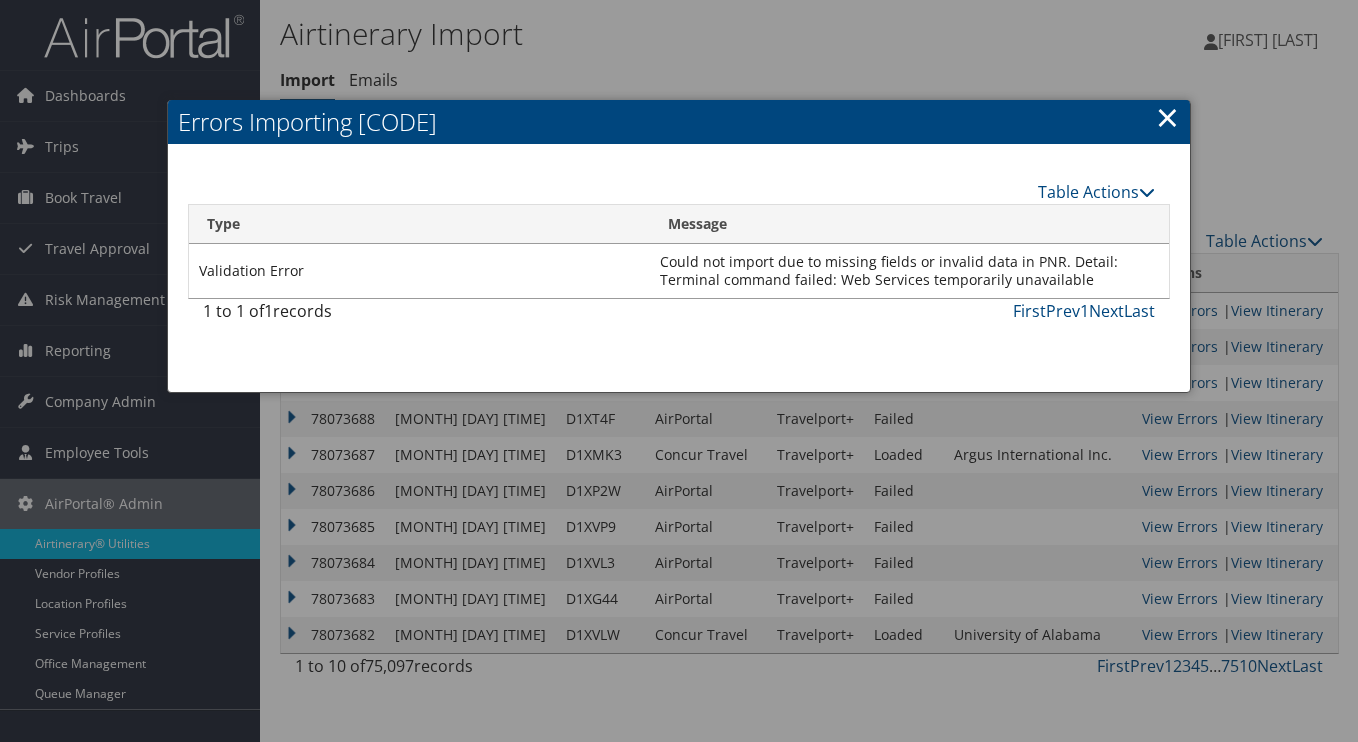 click on "×" at bounding box center [1167, 117] 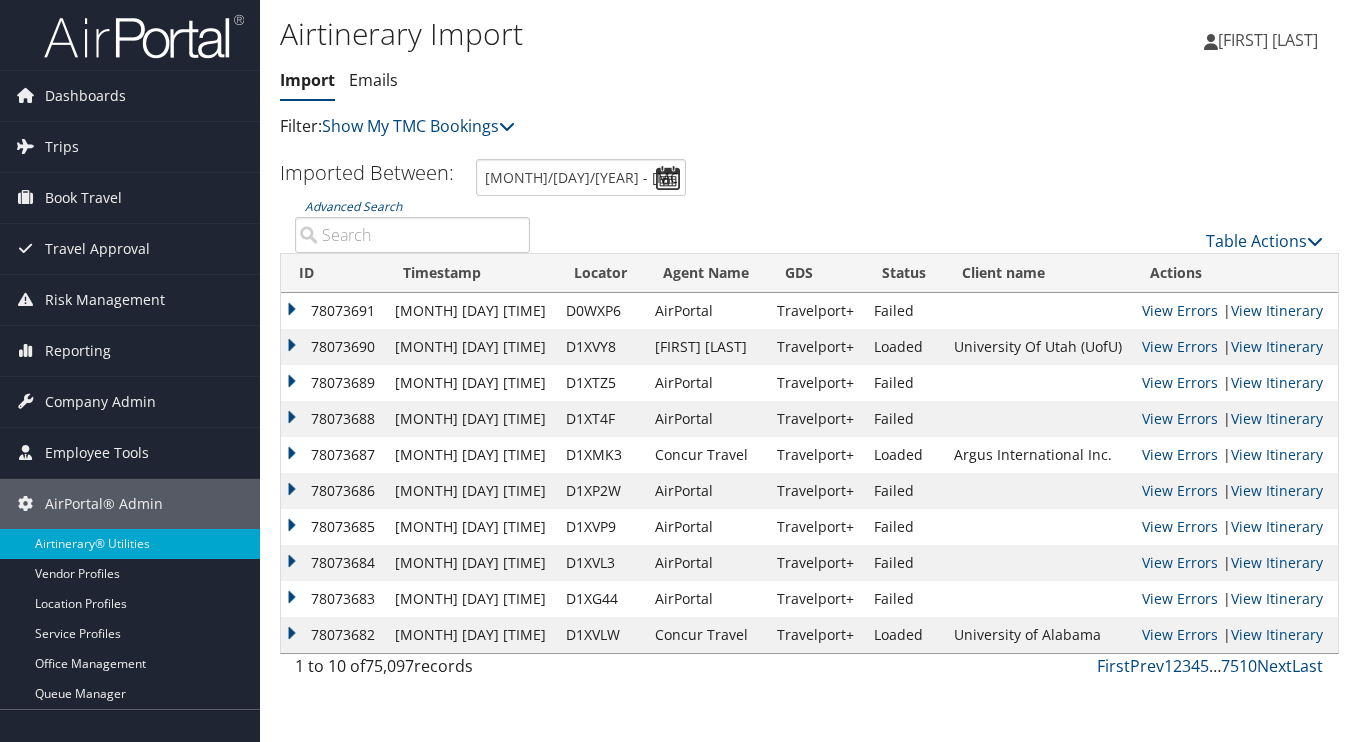 click on "Advanced Search" at bounding box center [412, 235] 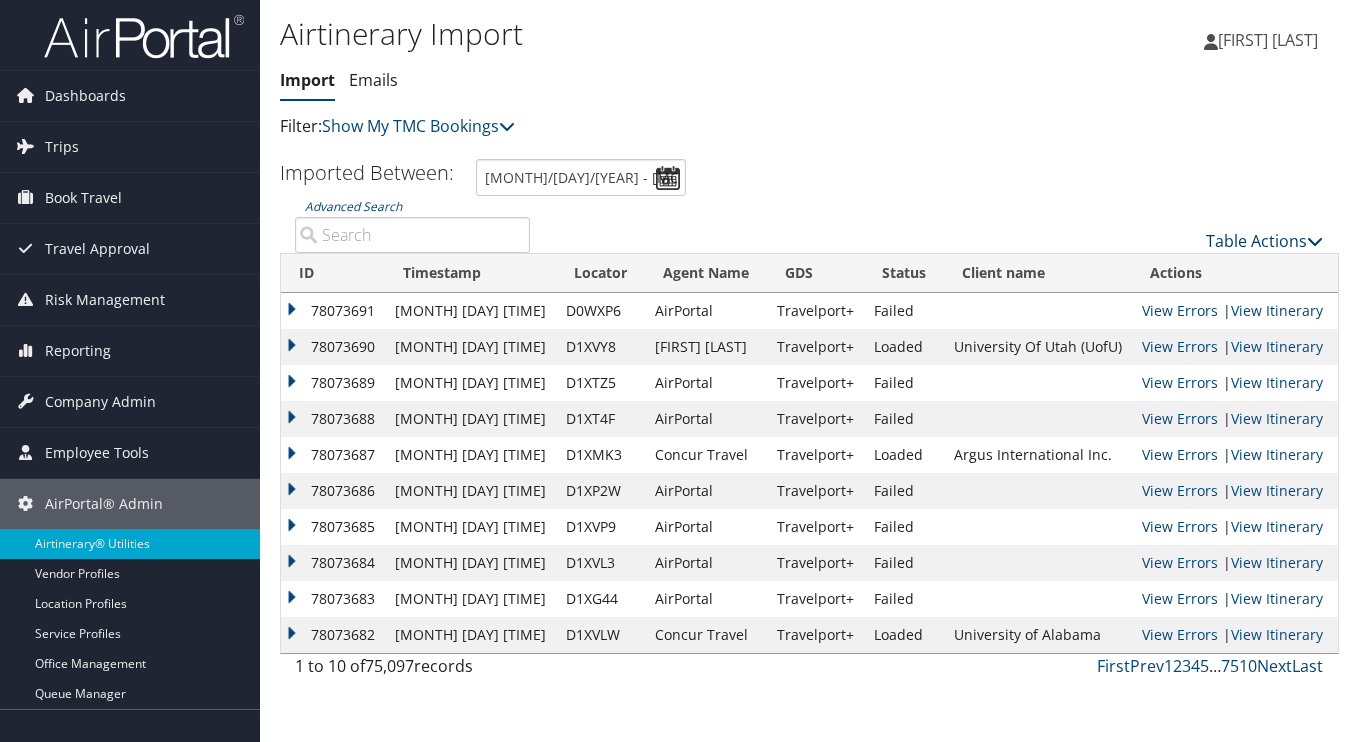 click on "Table Actions" at bounding box center (1264, 241) 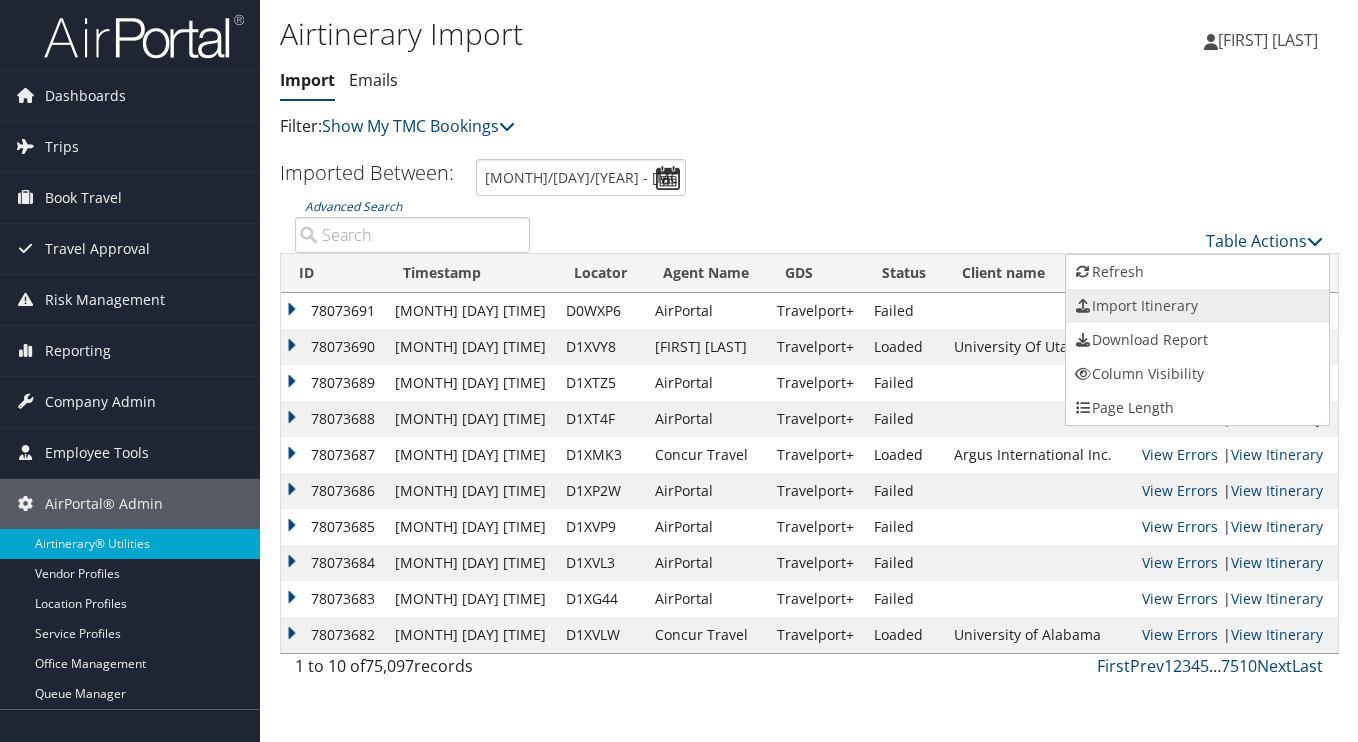 click on "Import Itinerary" at bounding box center [1197, 306] 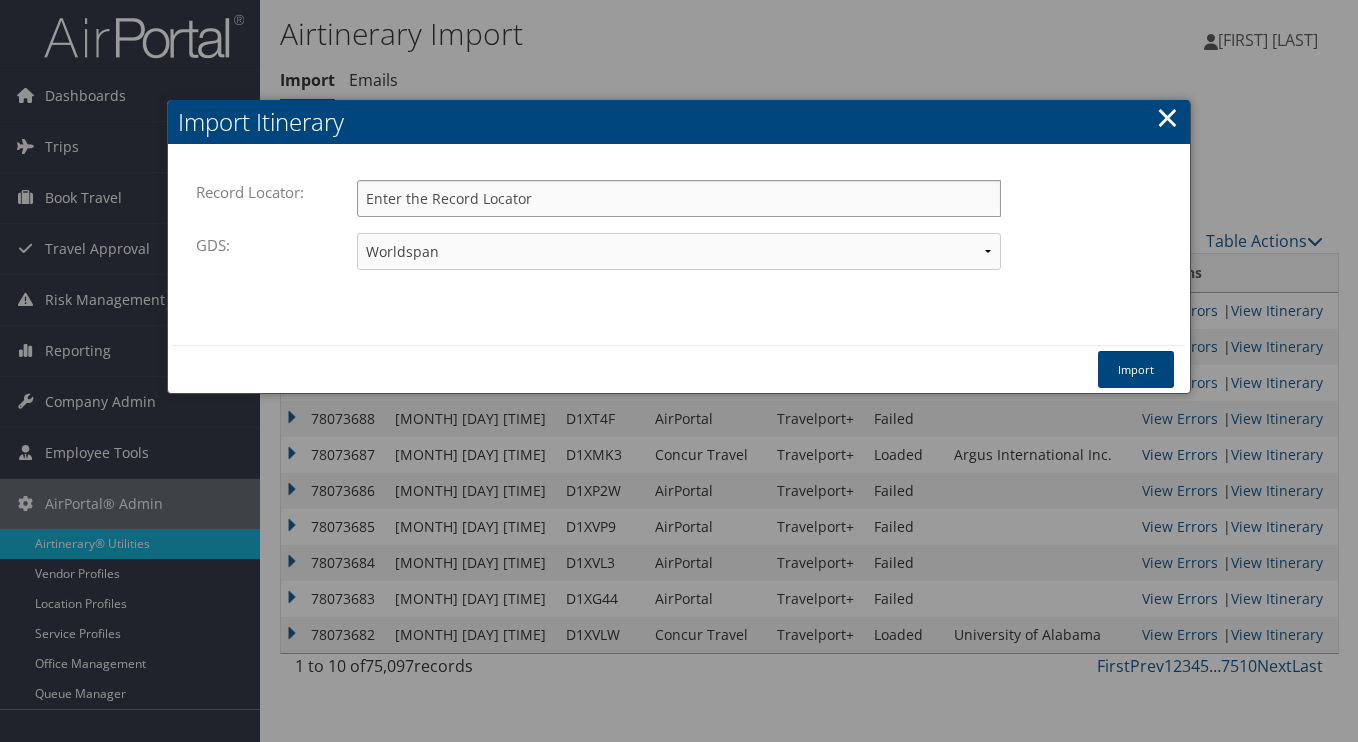 click on "Record Locator:" at bounding box center (679, 198) 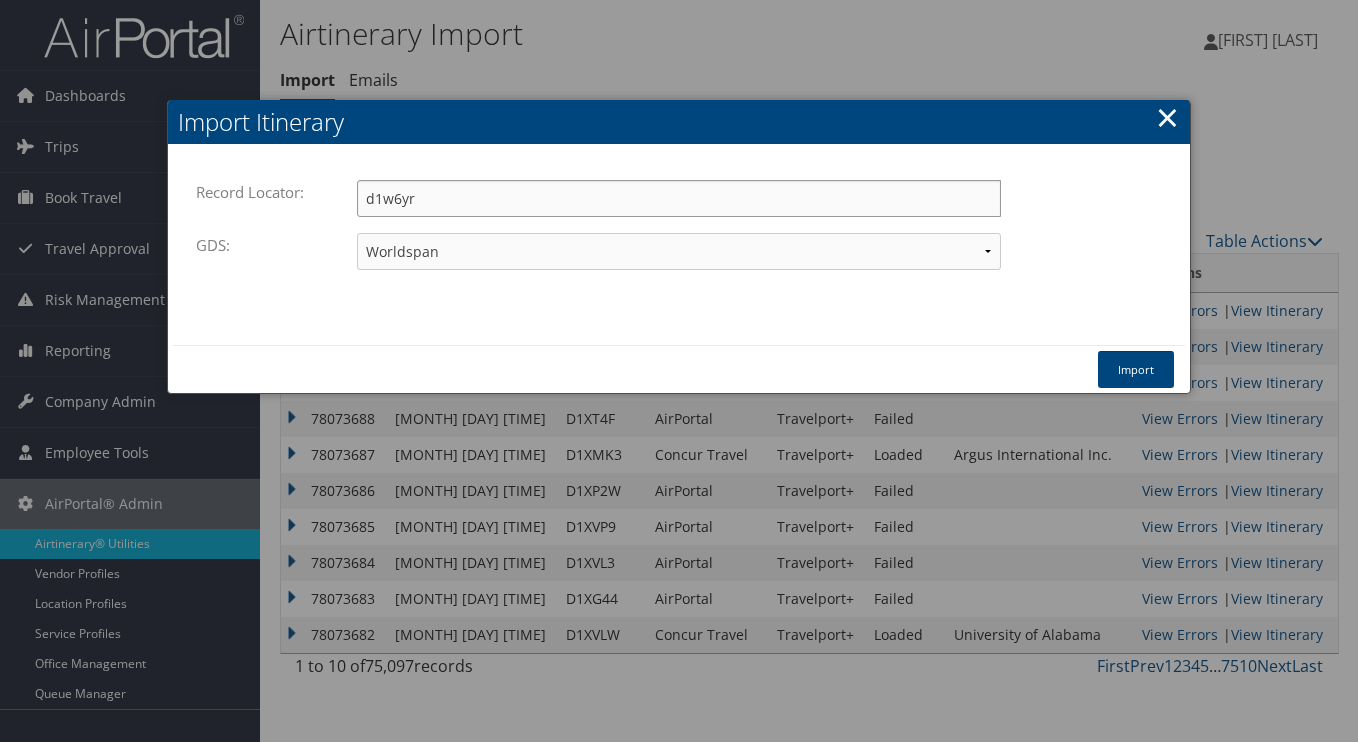 type on "d1w6yr" 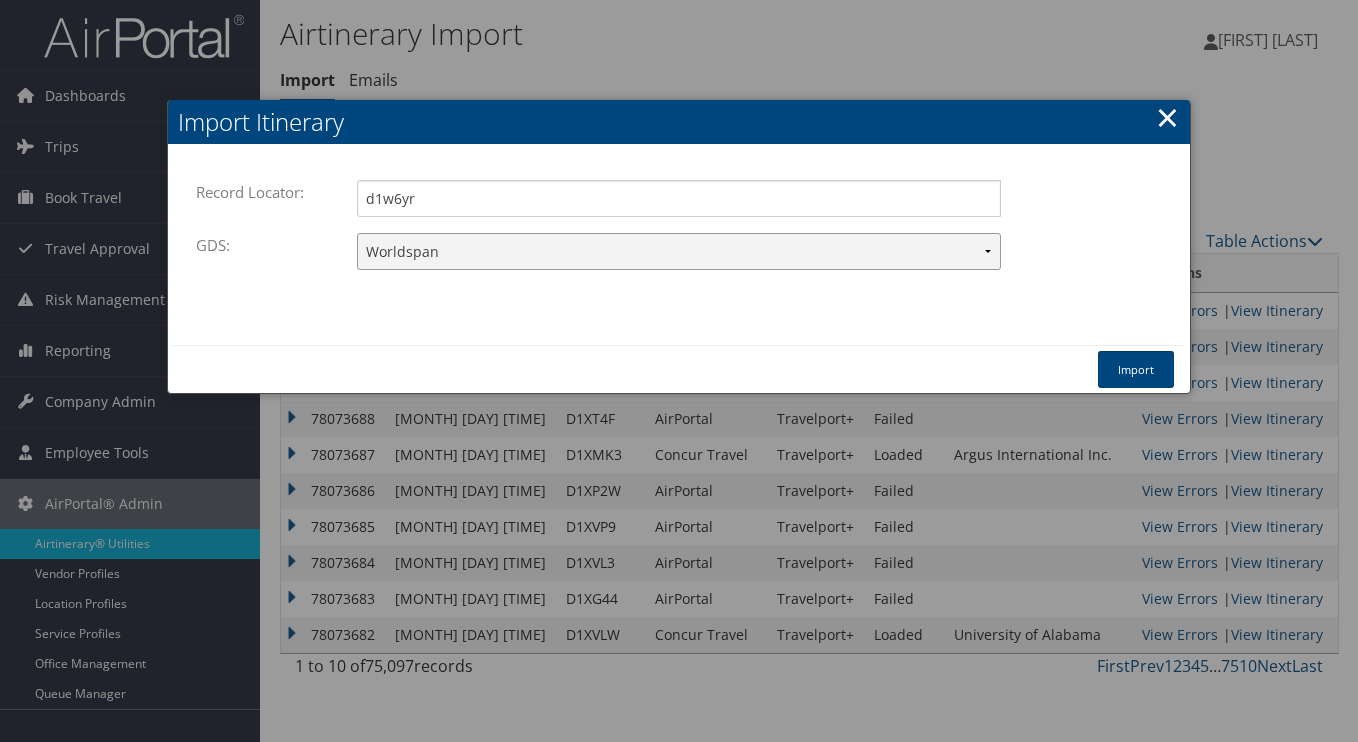 click on "Travelport+
Worldspan
Apollo
Sabre
Amadeus" at bounding box center [679, 251] 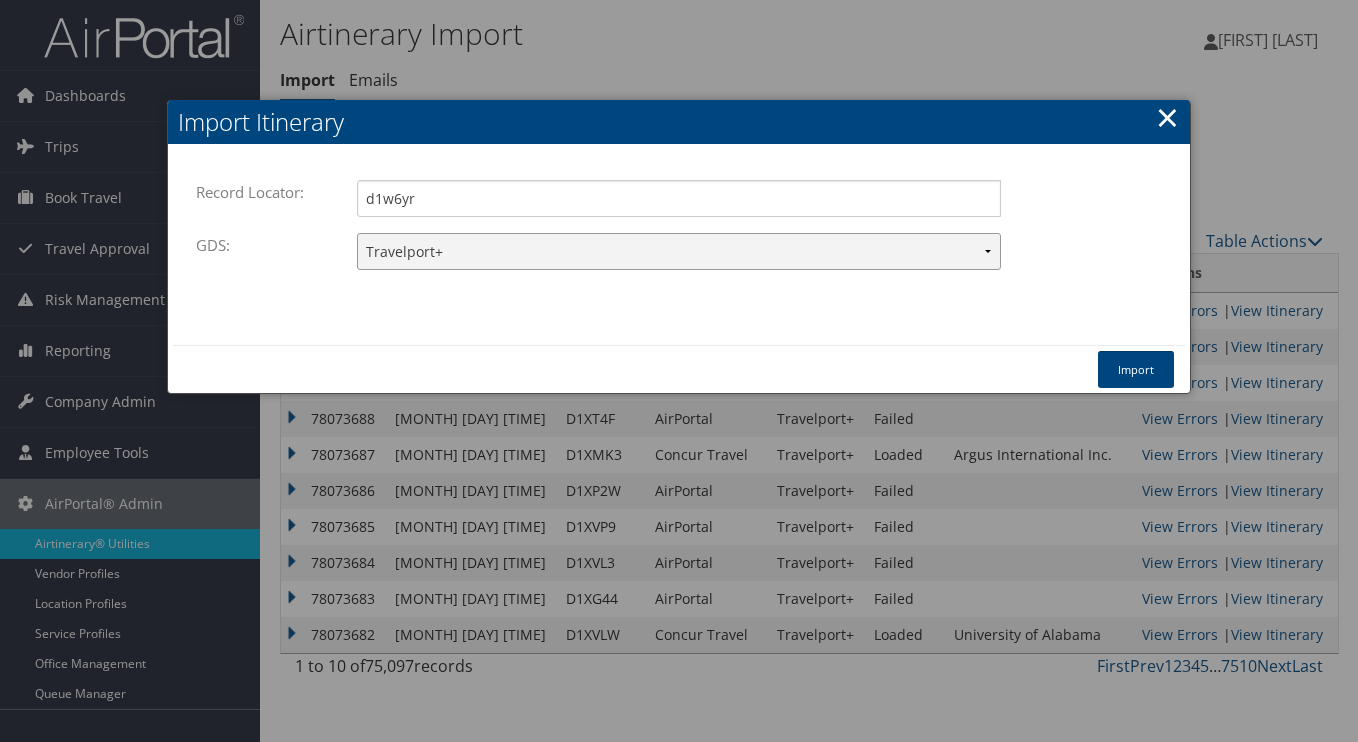 click on "Travelport+
Worldspan
Apollo
Sabre
Amadeus" at bounding box center [679, 251] 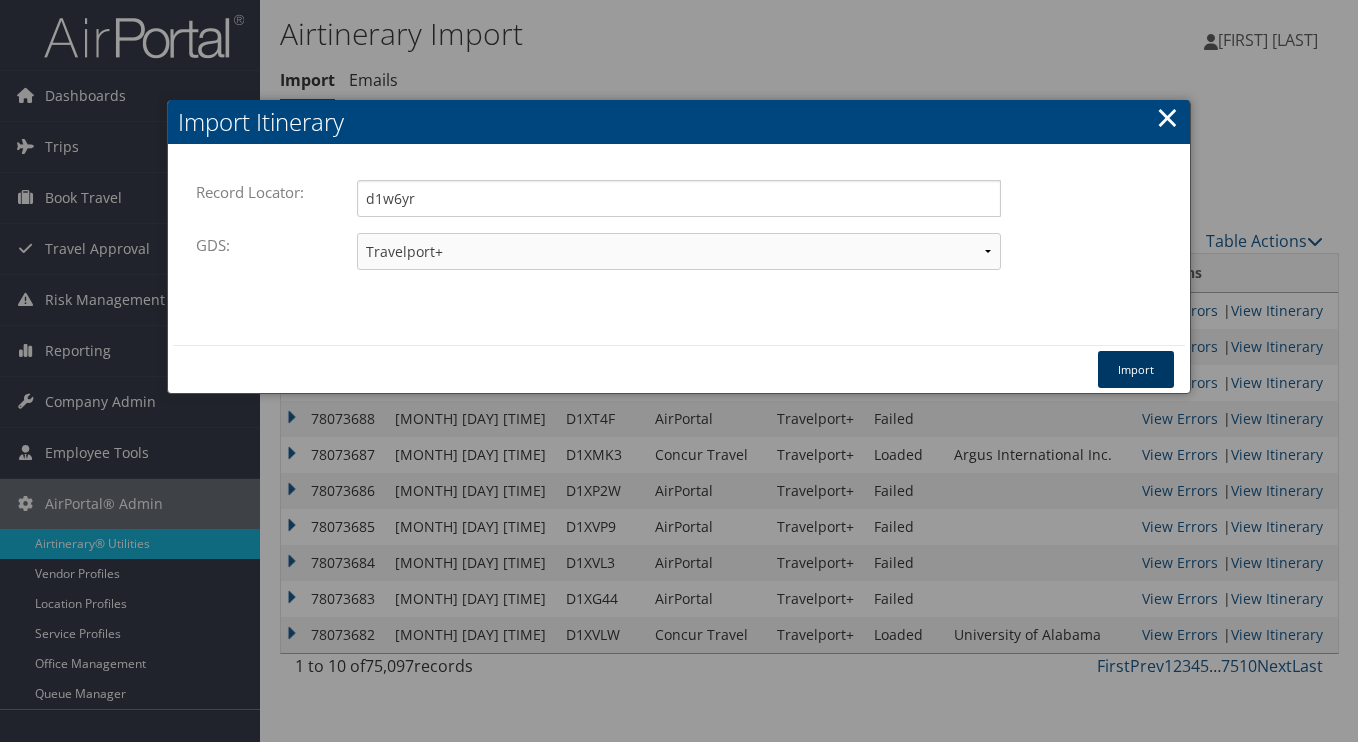 click on "Import" at bounding box center [1136, 369] 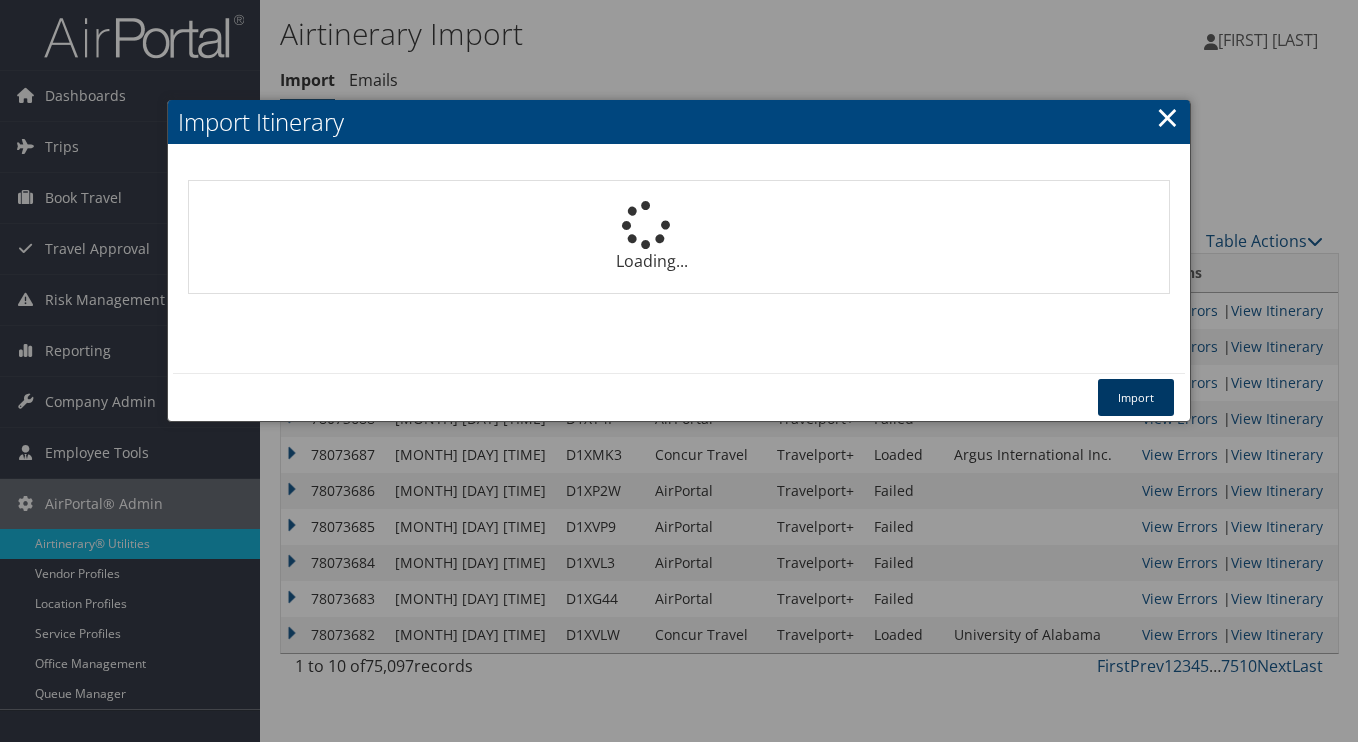 type 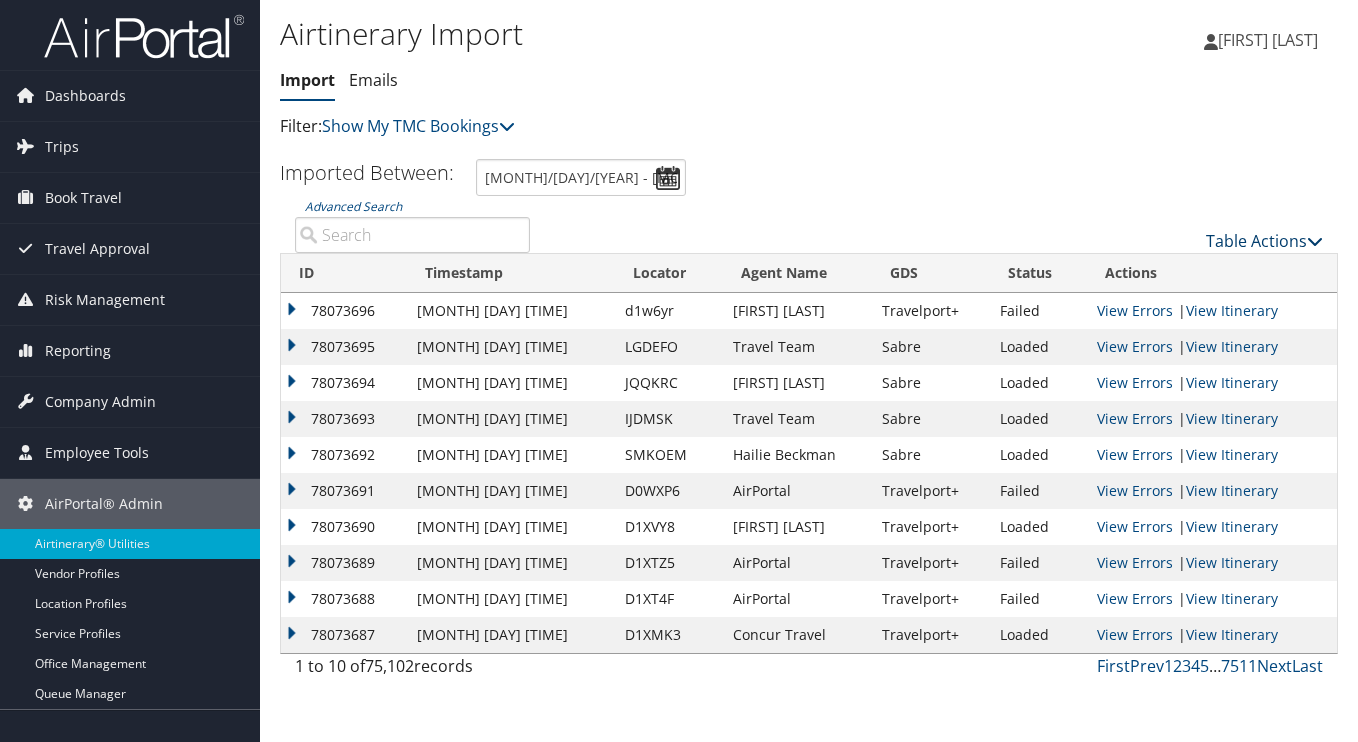click on "Table Actions" at bounding box center [1264, 241] 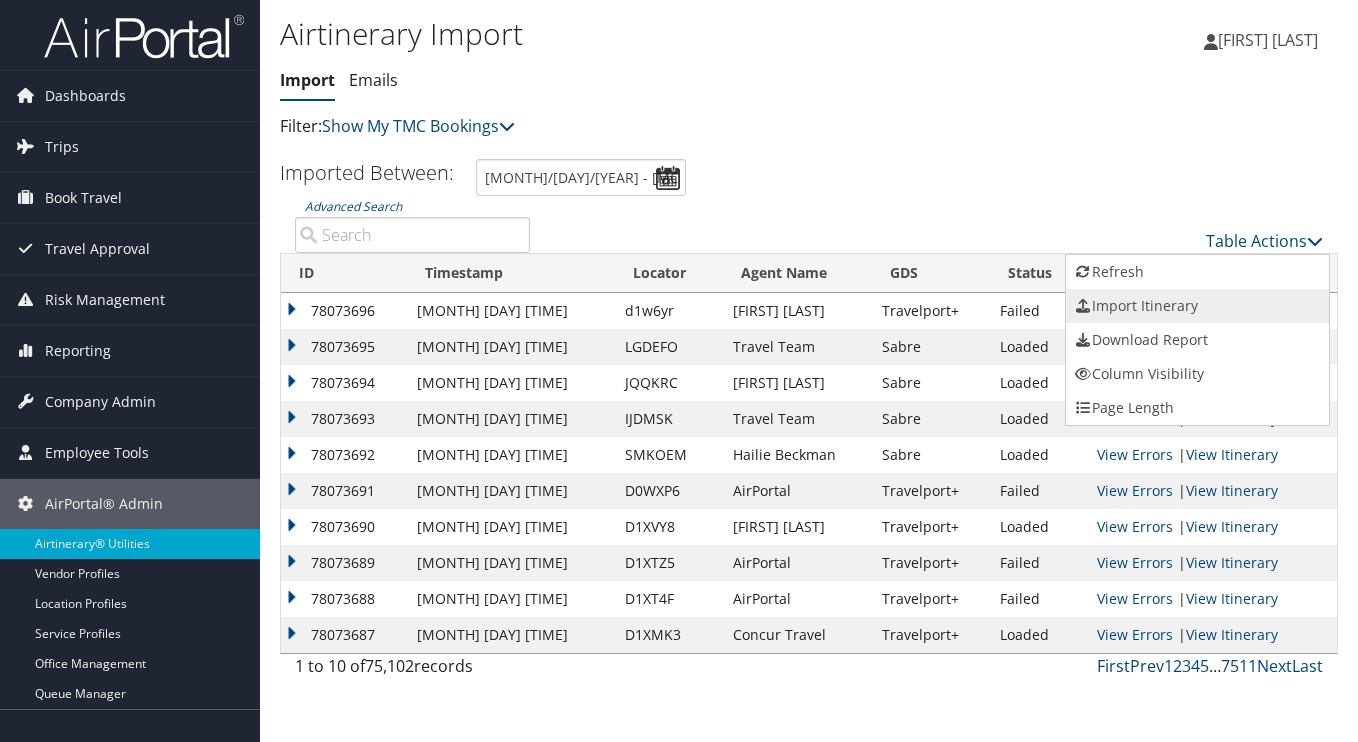 click on "Import Itinerary" at bounding box center [1197, 306] 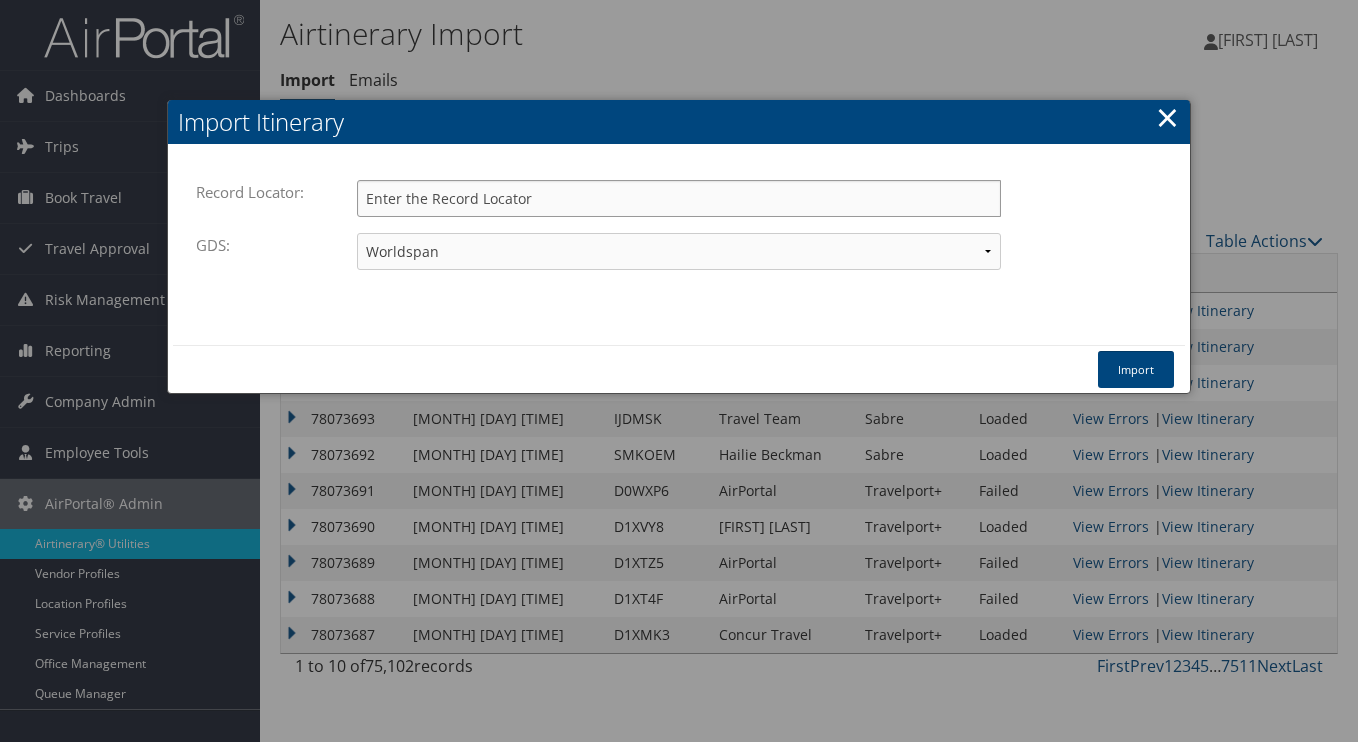 click on "Record Locator:" at bounding box center (679, 198) 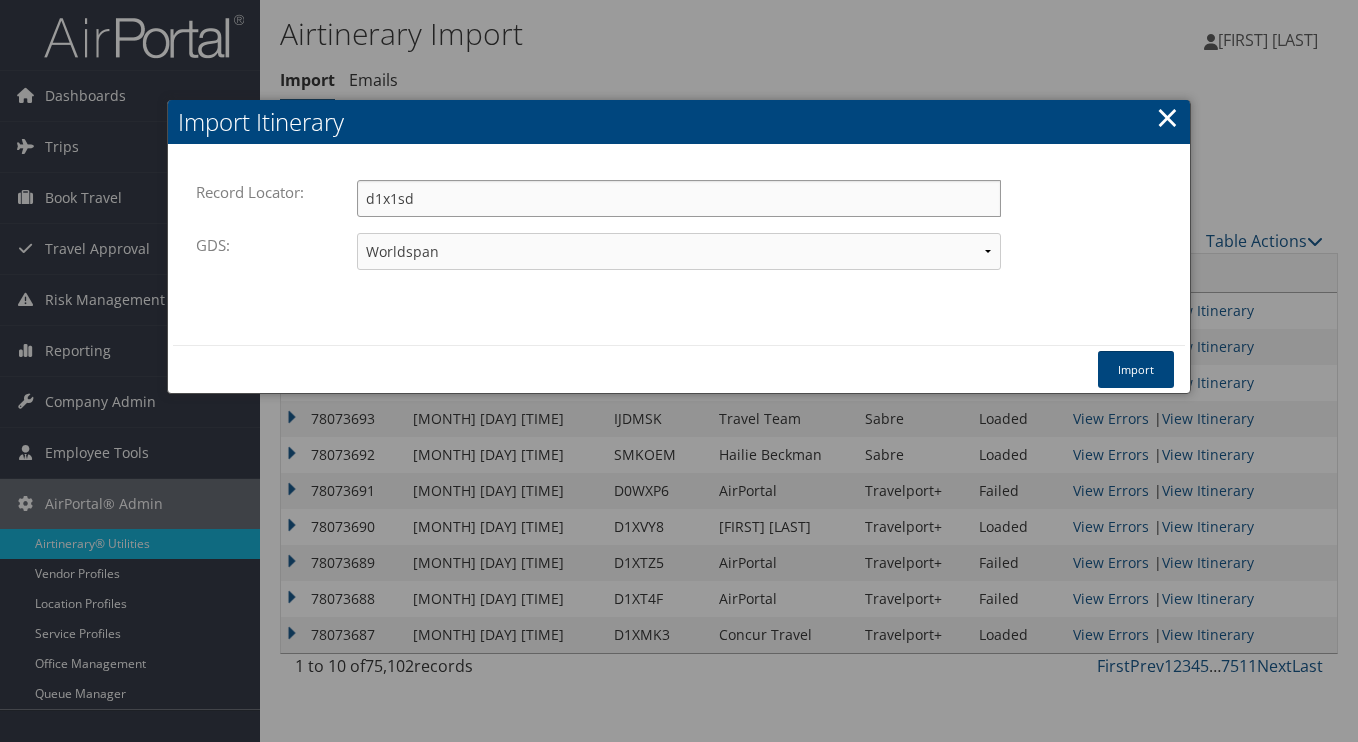 type on "d1x1sd" 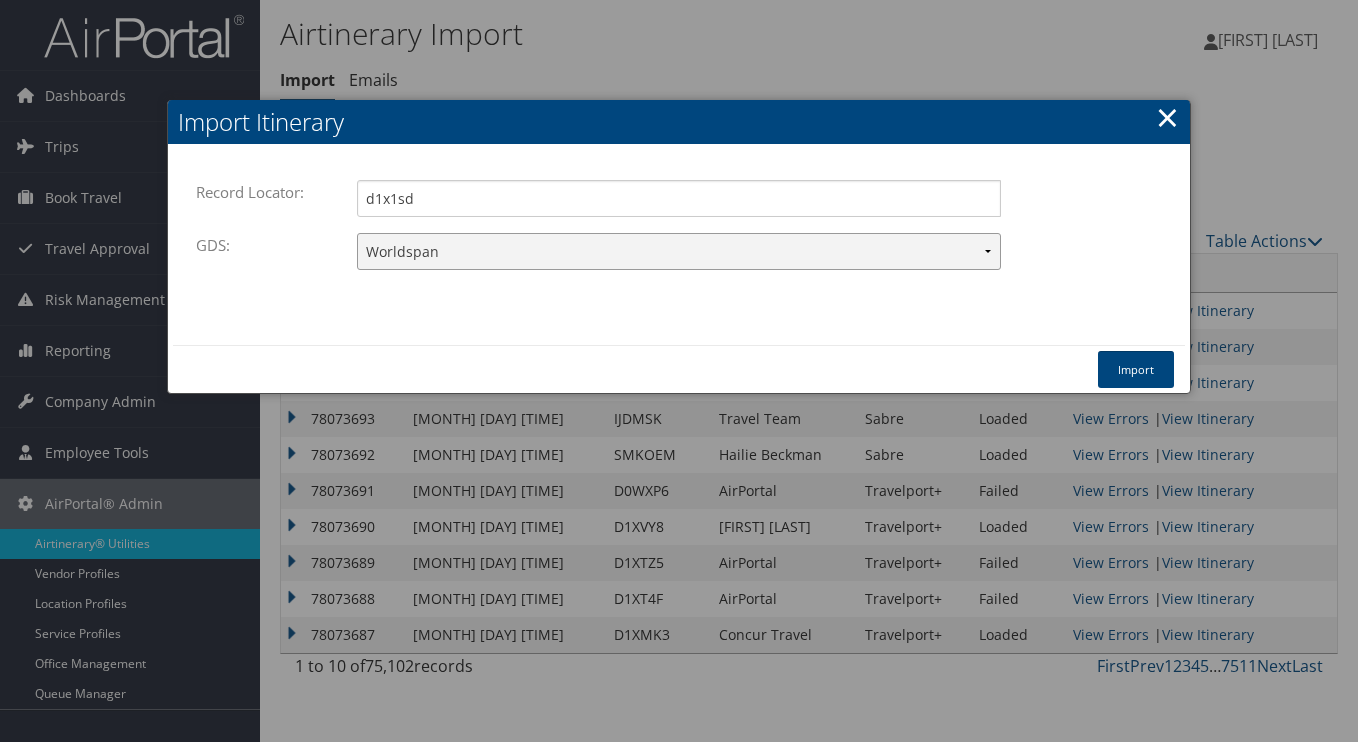 drag, startPoint x: 490, startPoint y: 240, endPoint x: 463, endPoint y: 255, distance: 30.88689 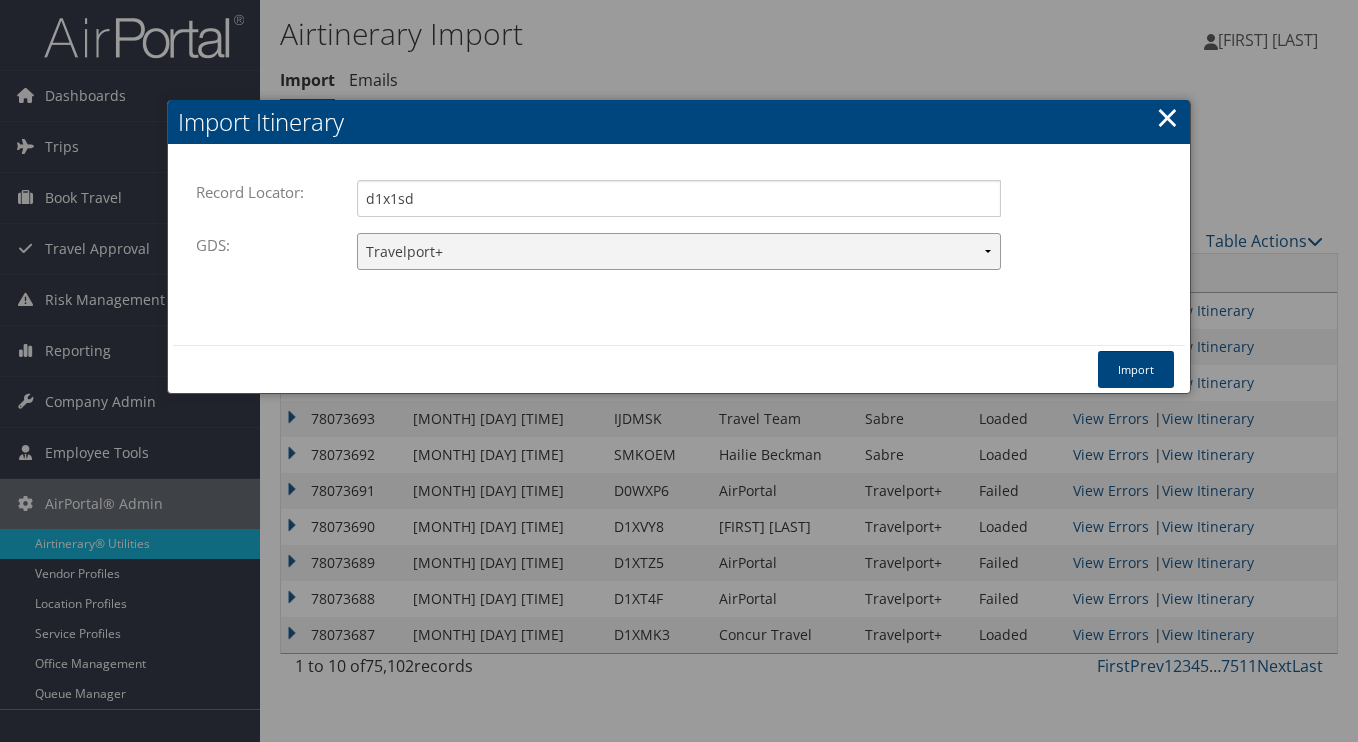 click on "Travelport+
Worldspan
Apollo
Sabre
Amadeus" at bounding box center [679, 251] 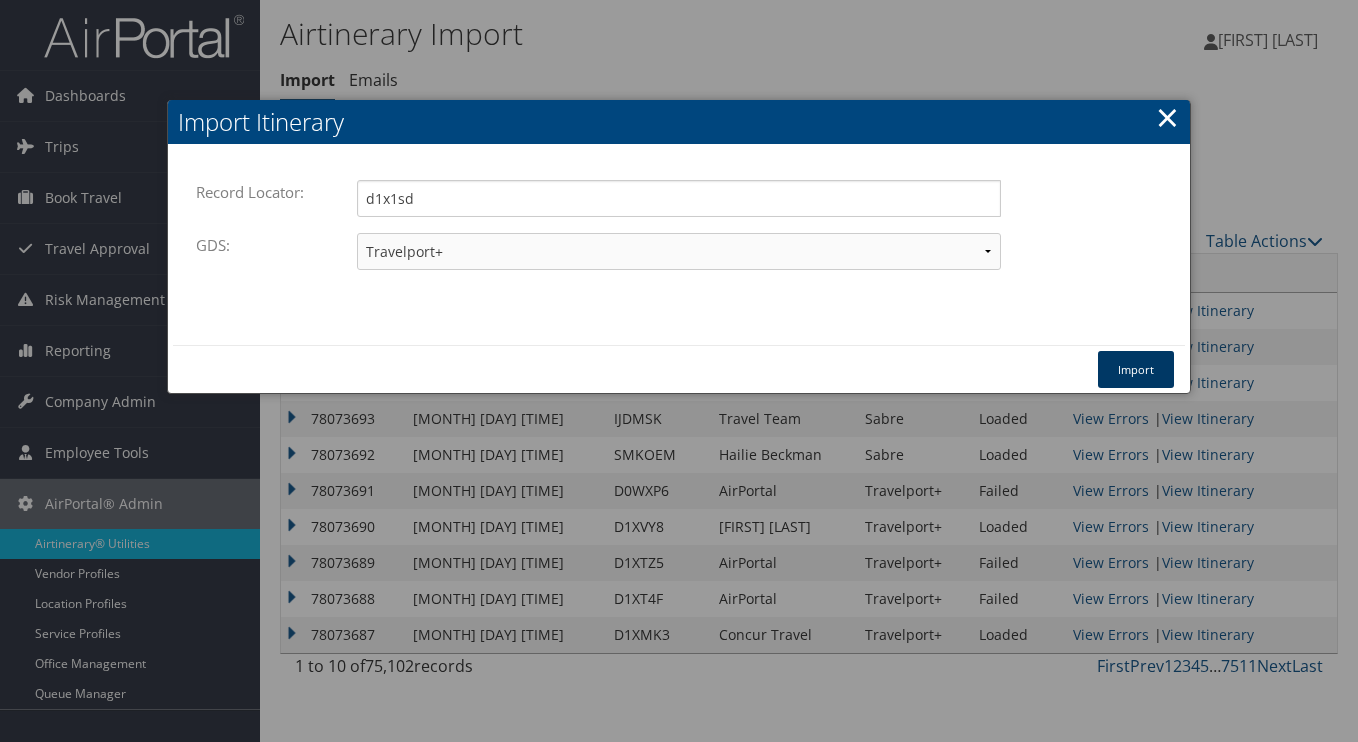 click on "Import" at bounding box center [1136, 369] 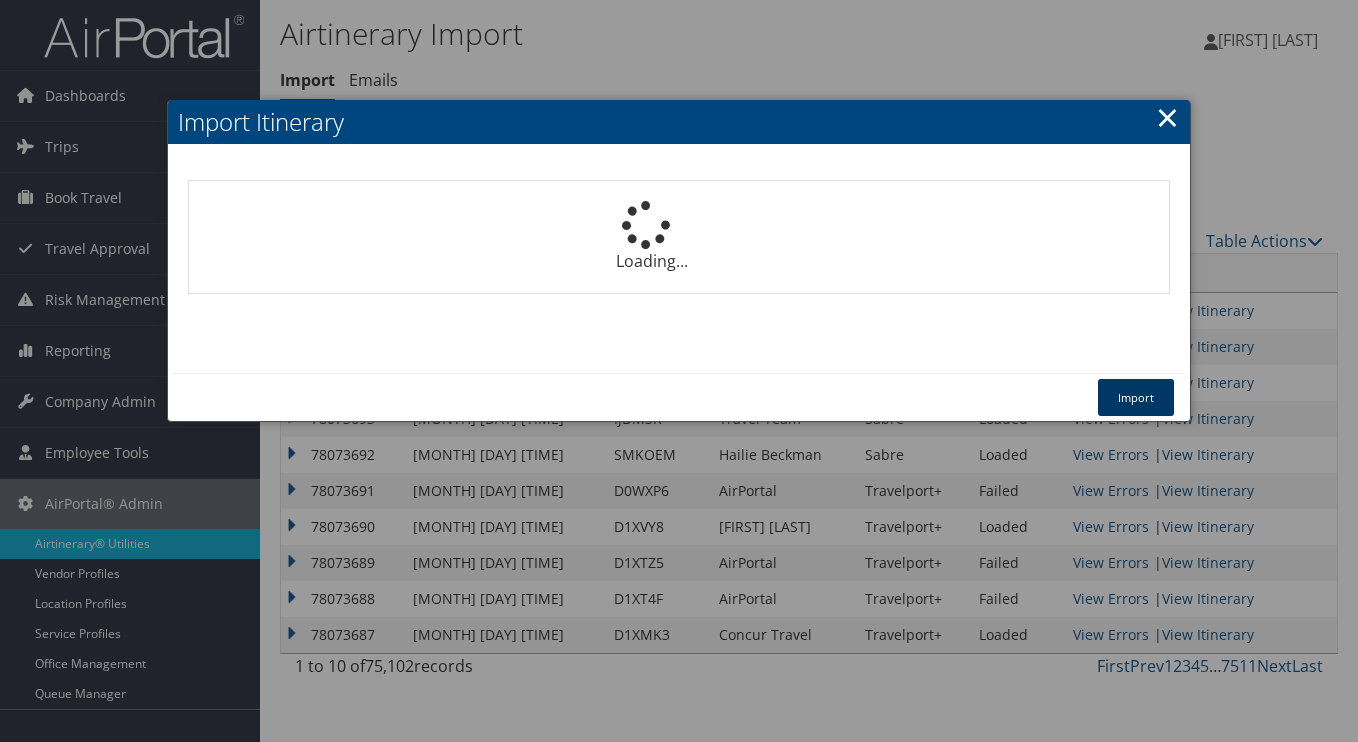 type 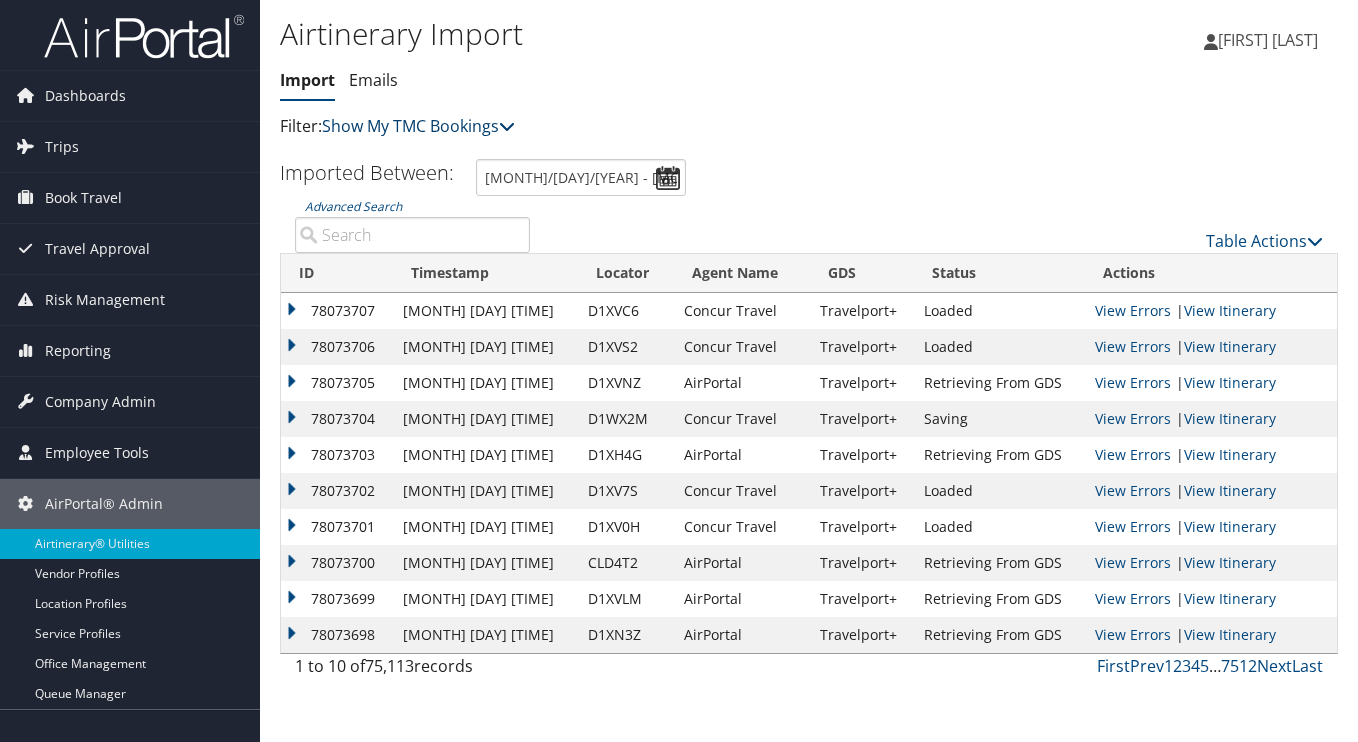 click on "Show My TMC Bookings" at bounding box center [418, 126] 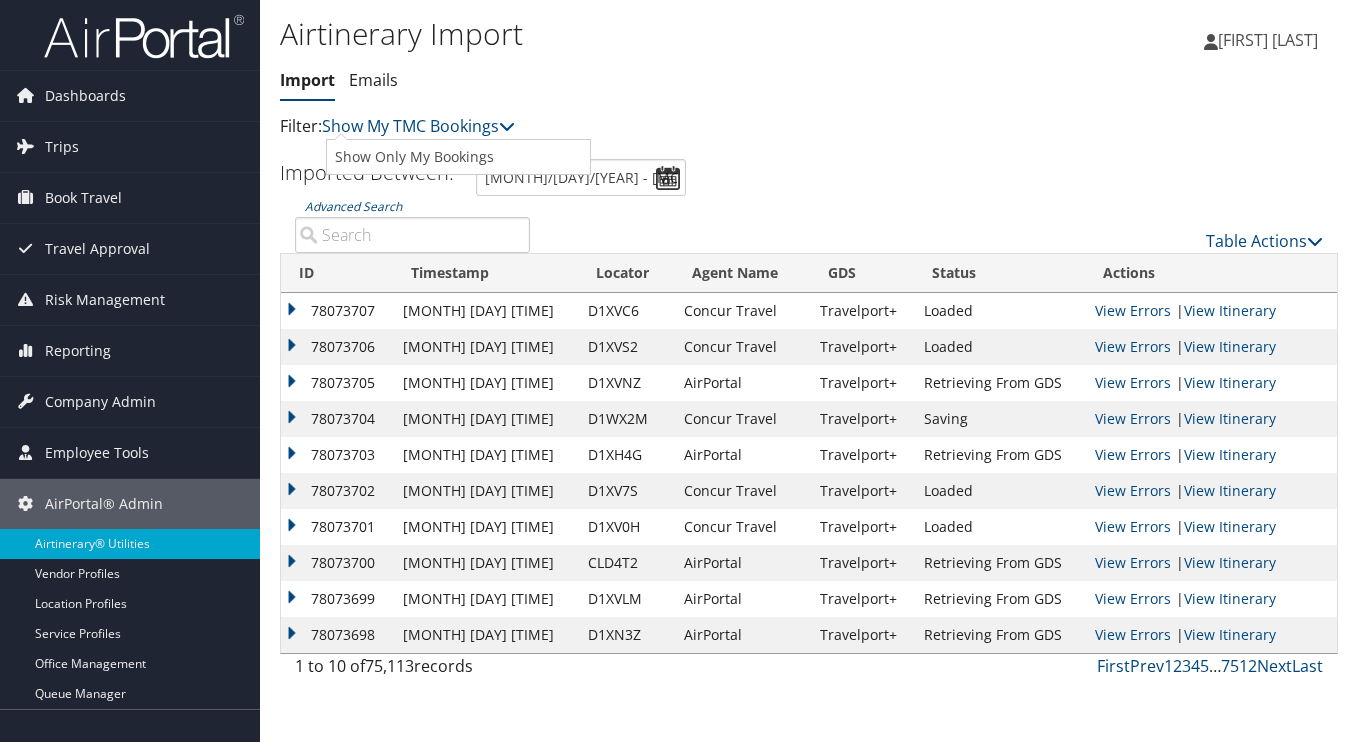 click on "Filter:
Show My TMC Bookings" at bounding box center [632, 127] 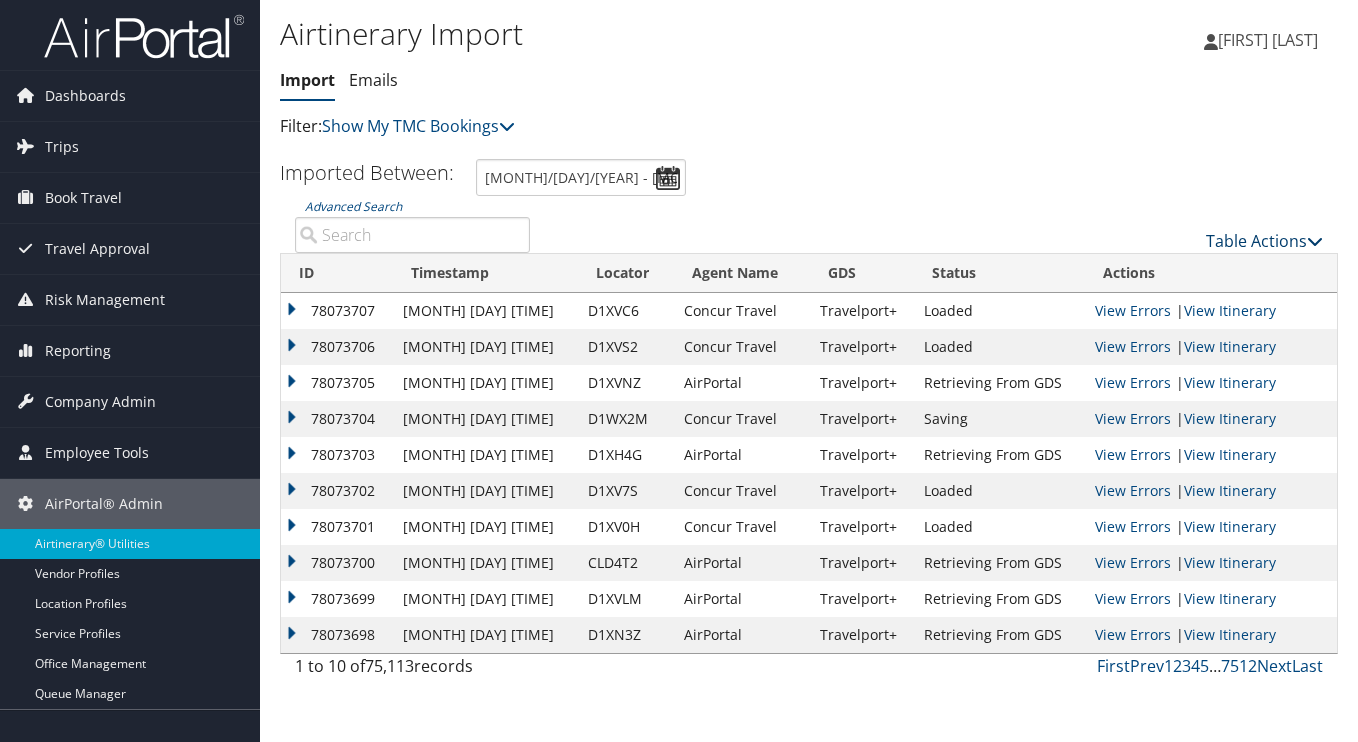 click on "Table Actions" at bounding box center [1264, 241] 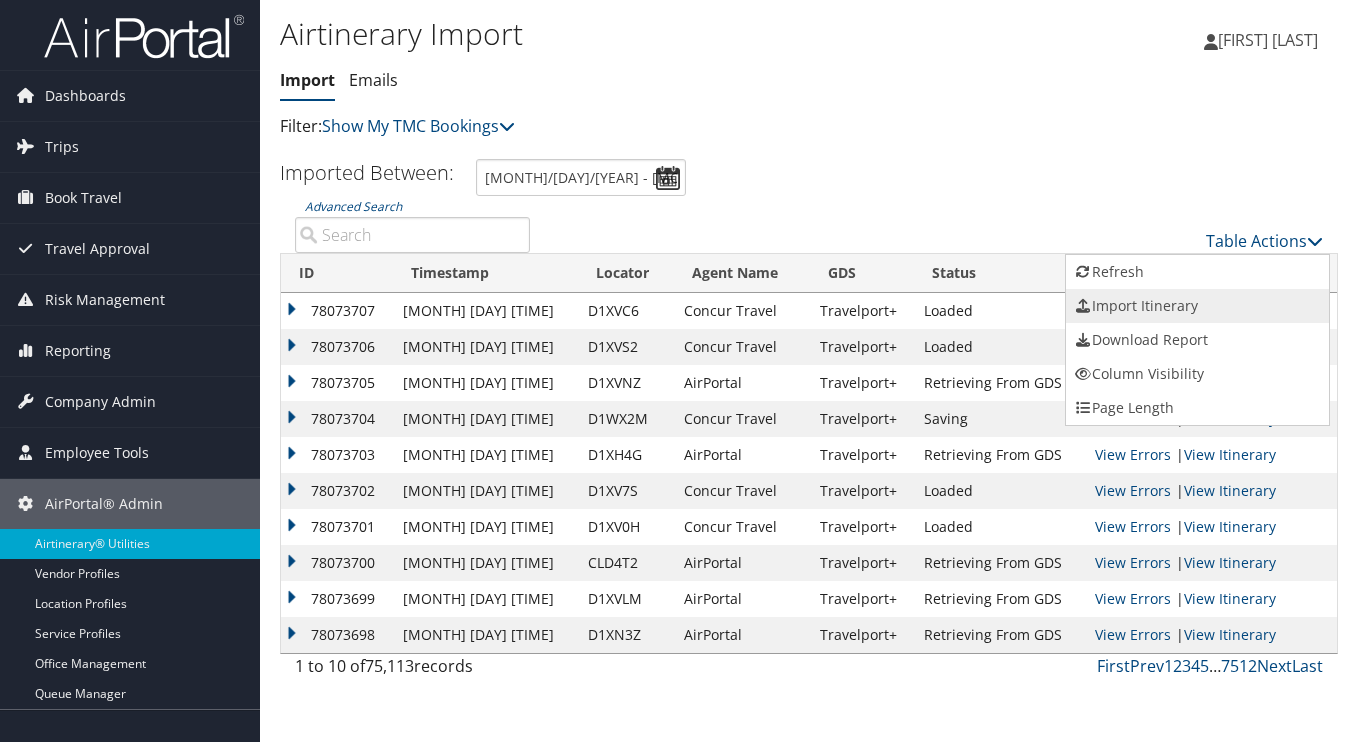 click on "Import Itinerary" at bounding box center (1197, 306) 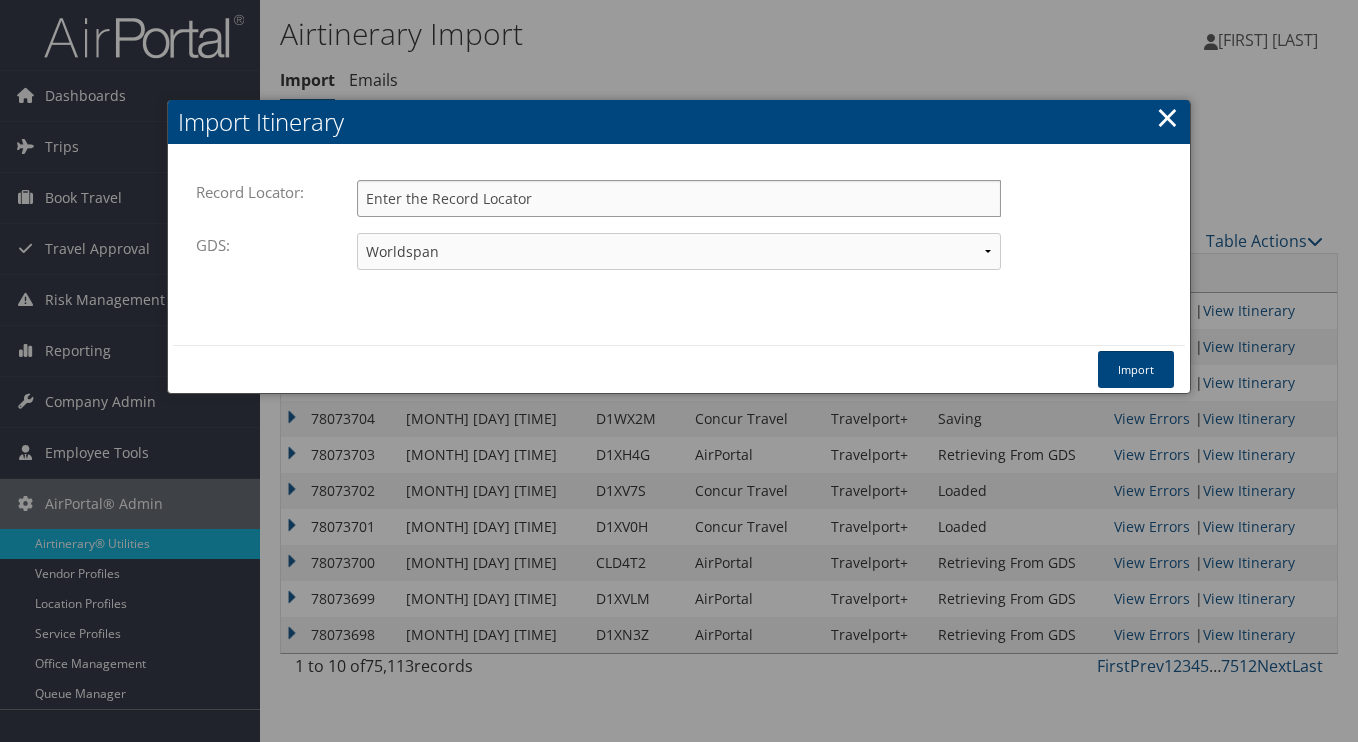 click on "Record Locator:" at bounding box center (679, 198) 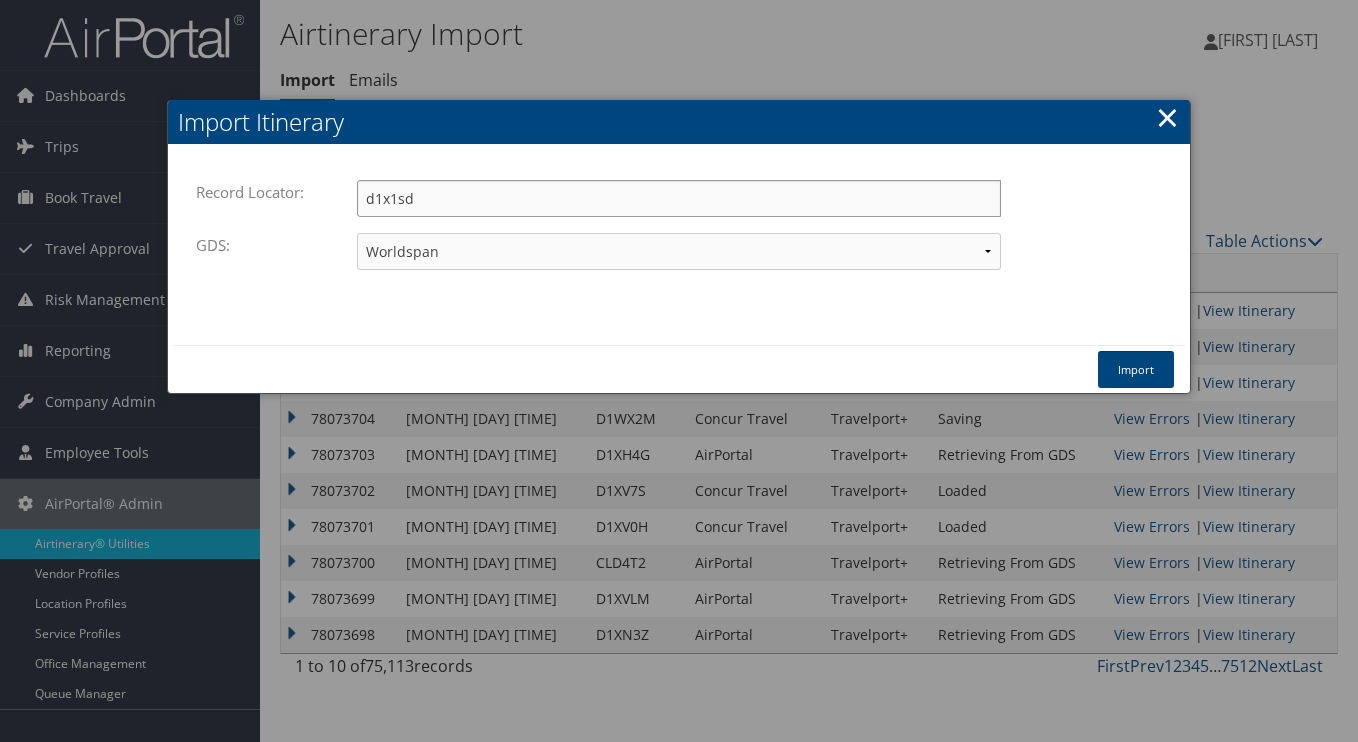 type on "d1x1sd" 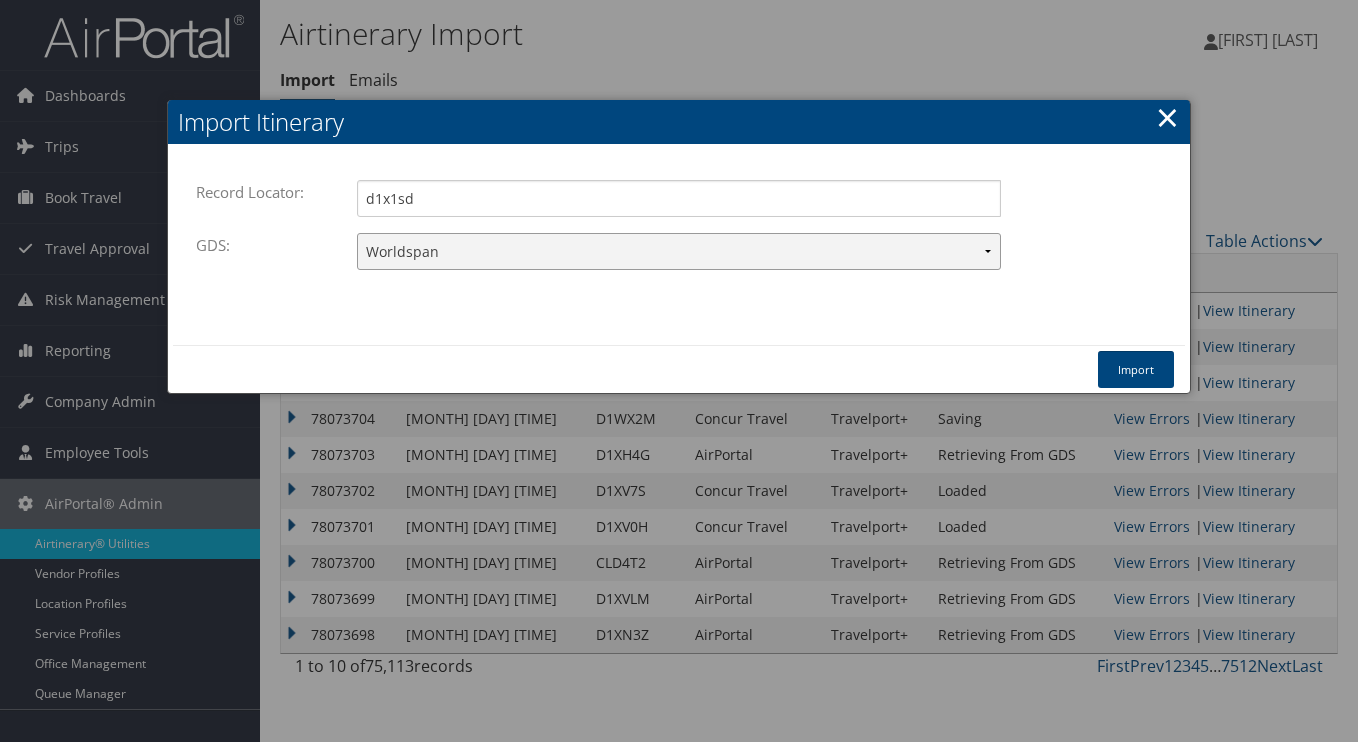 click on "Travelport+
Worldspan
Apollo
Sabre
Amadeus" at bounding box center (679, 251) 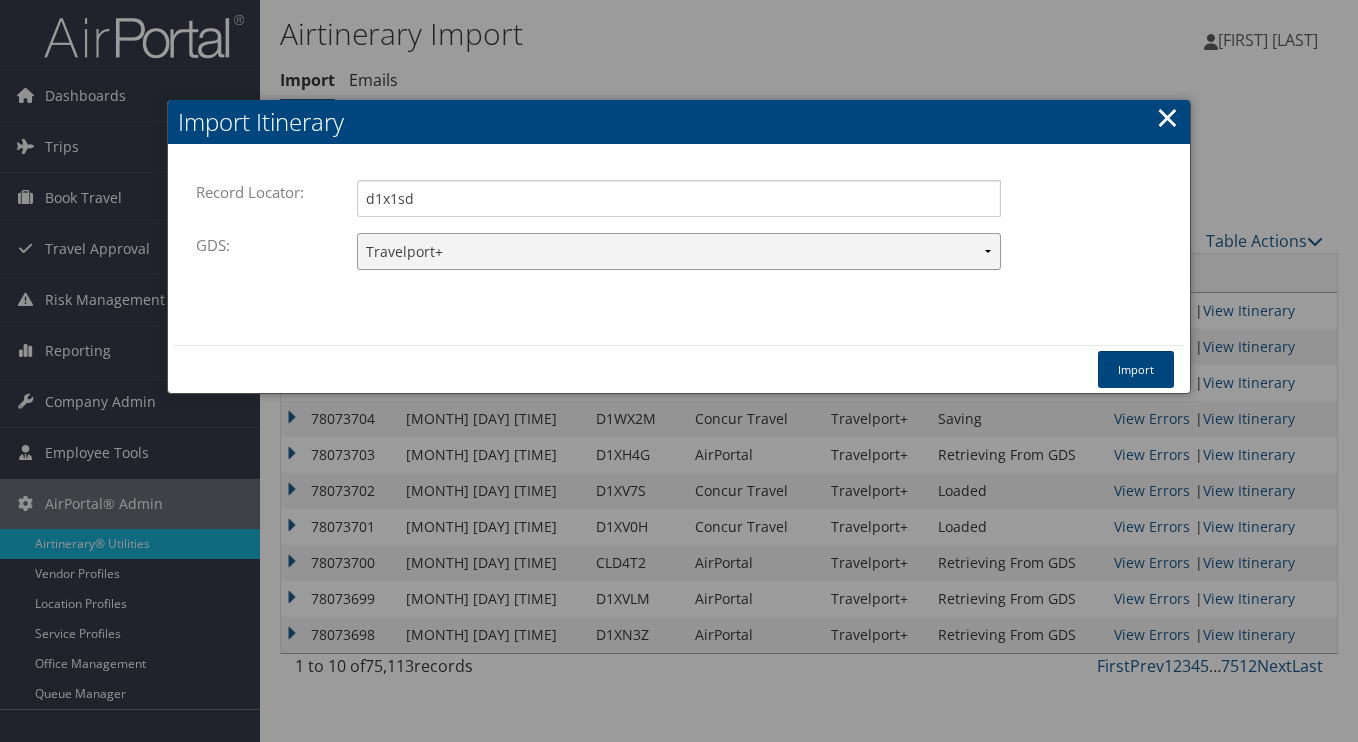 click on "Travelport+
Worldspan
Apollo
Sabre
Amadeus" at bounding box center [679, 251] 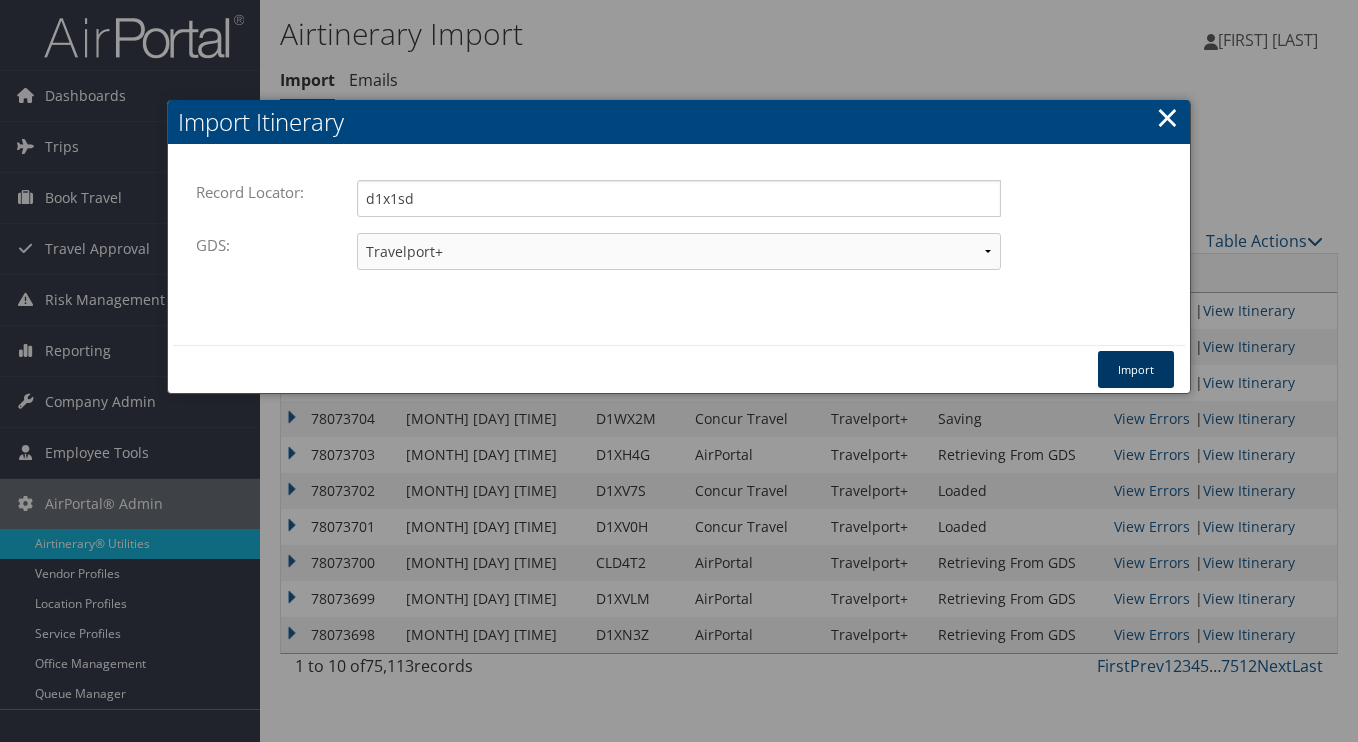click on "Import" at bounding box center (1136, 369) 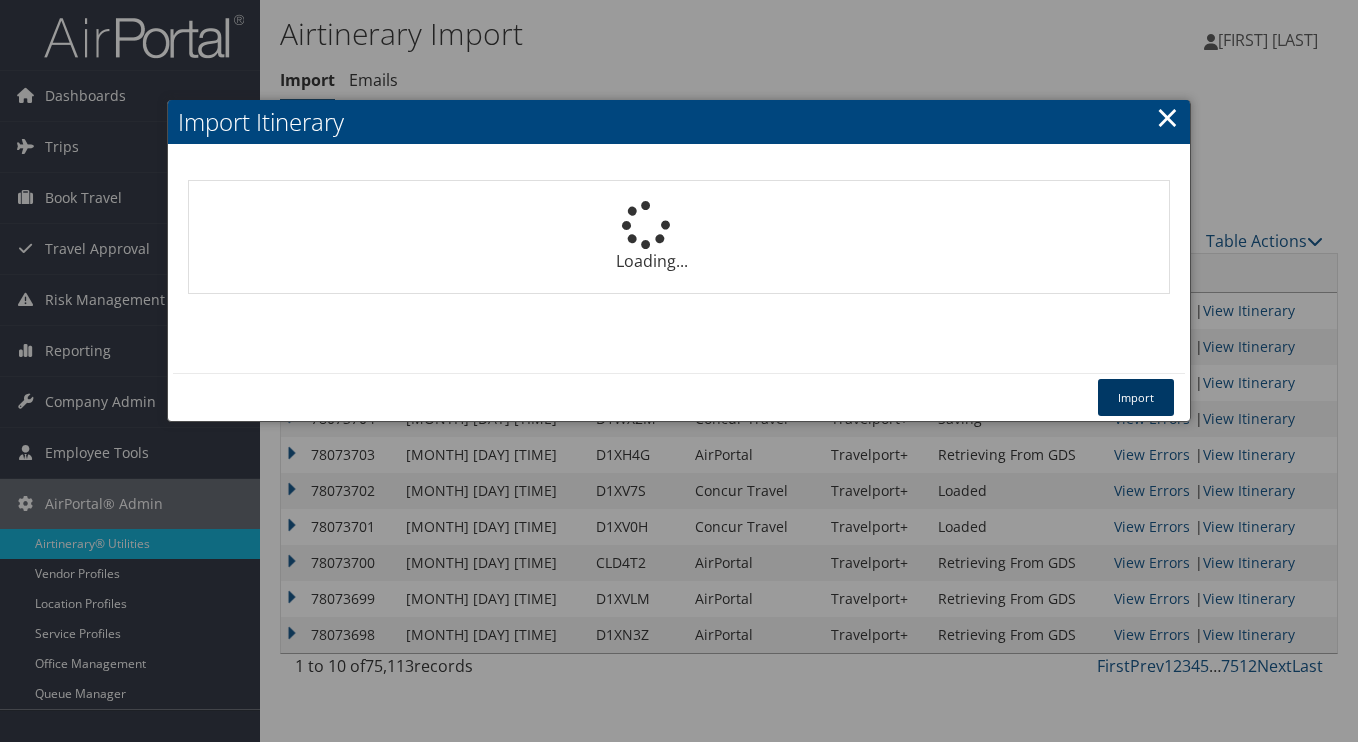 type 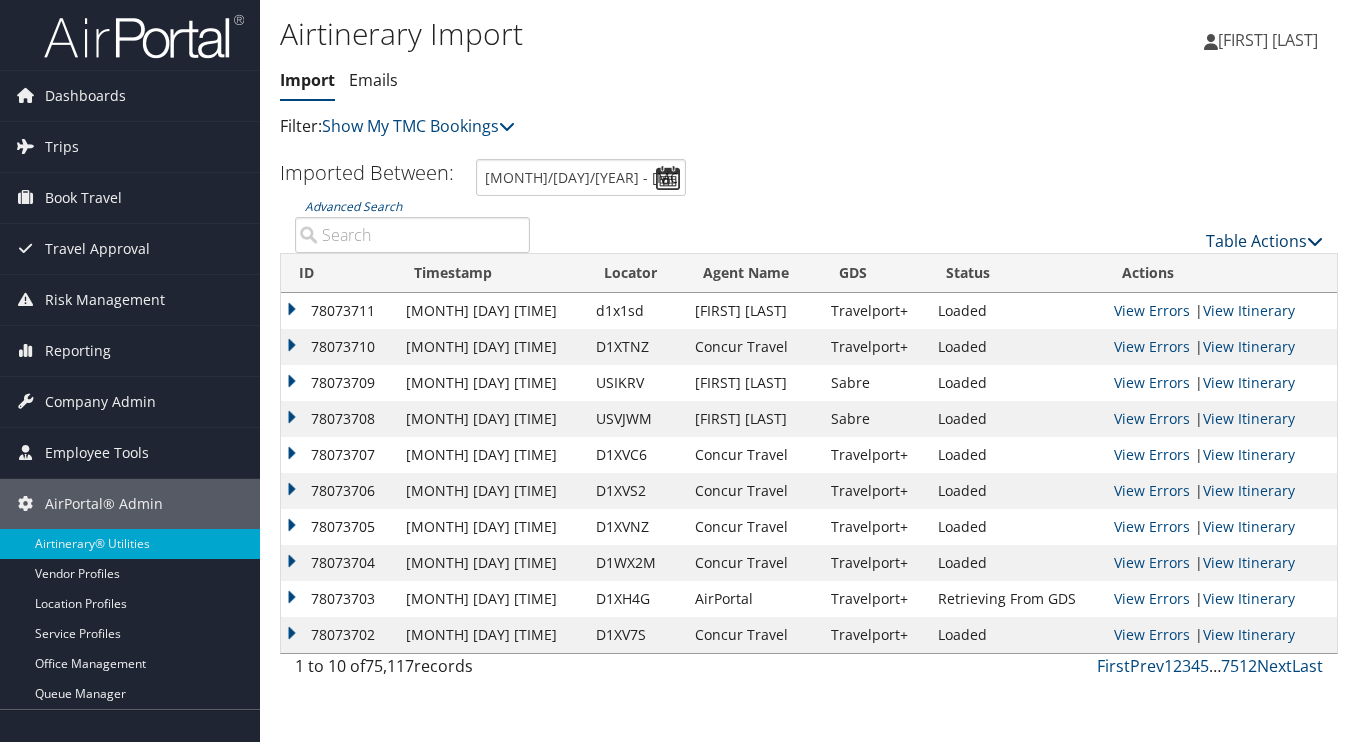 click on "Table Actions" at bounding box center [1264, 241] 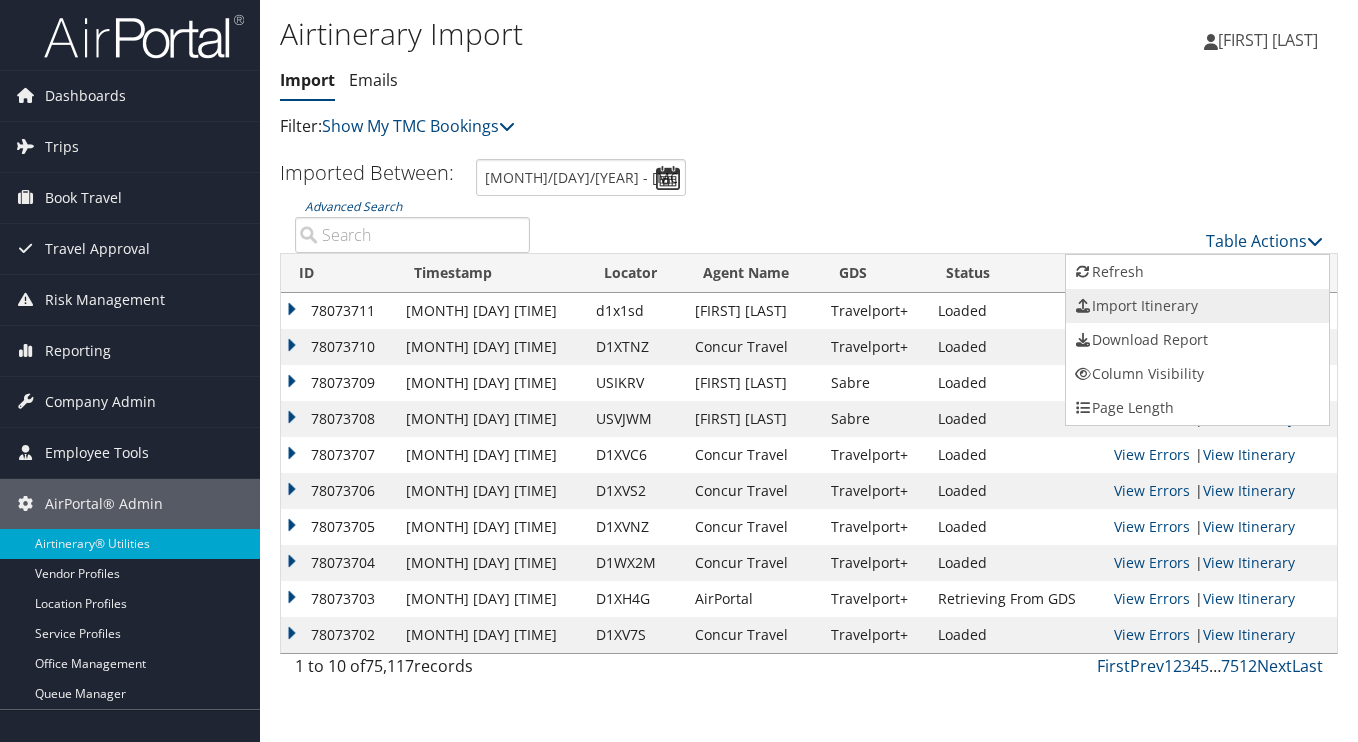 click on "Import Itinerary" at bounding box center [1197, 306] 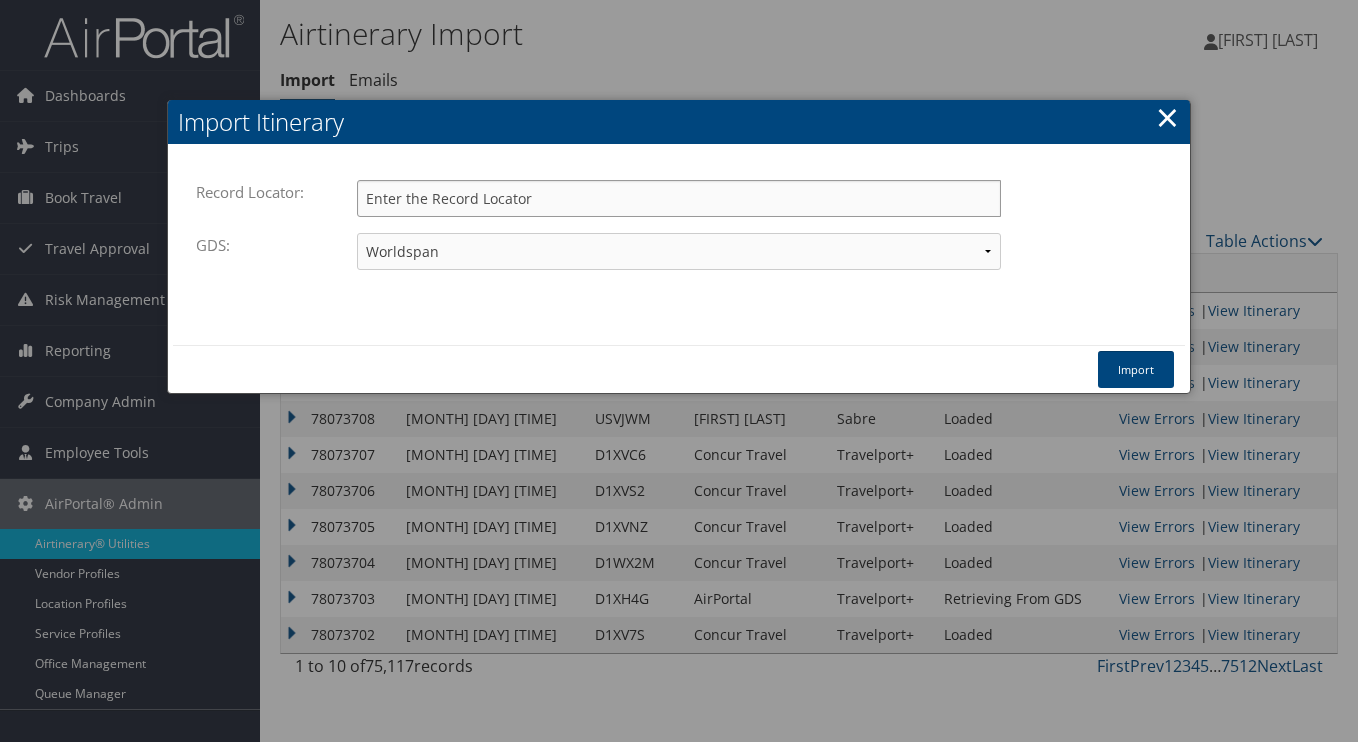 click on "Record Locator:" at bounding box center (679, 198) 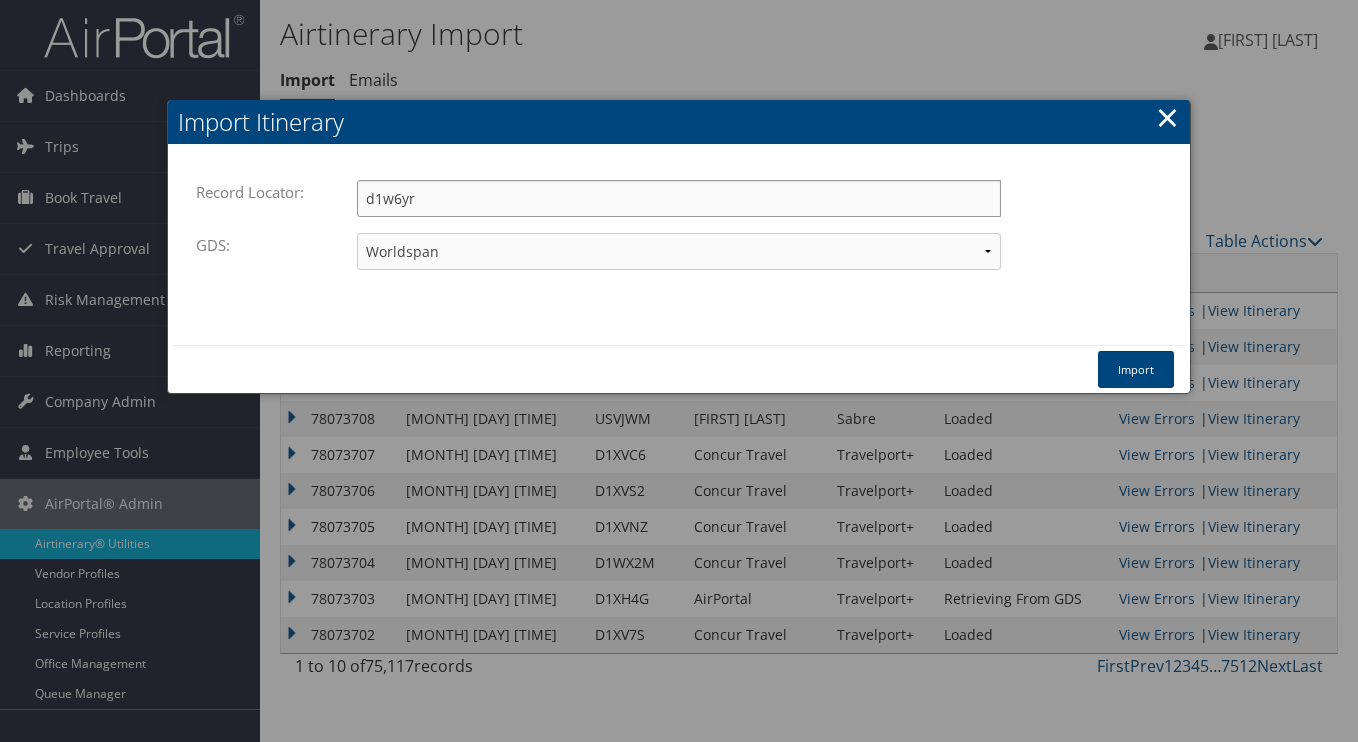 type on "d1w6yr" 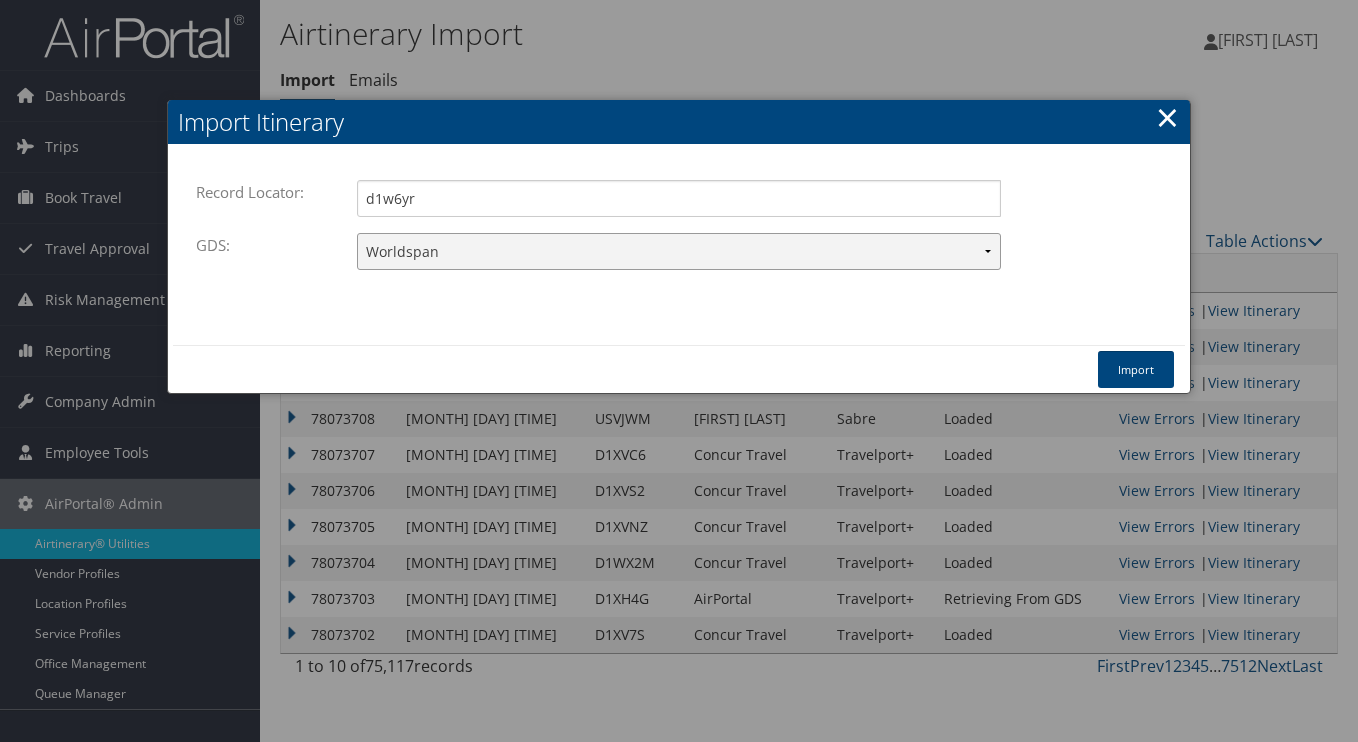 click on "Travelport+
Worldspan
Apollo
Sabre
Amadeus" at bounding box center (679, 251) 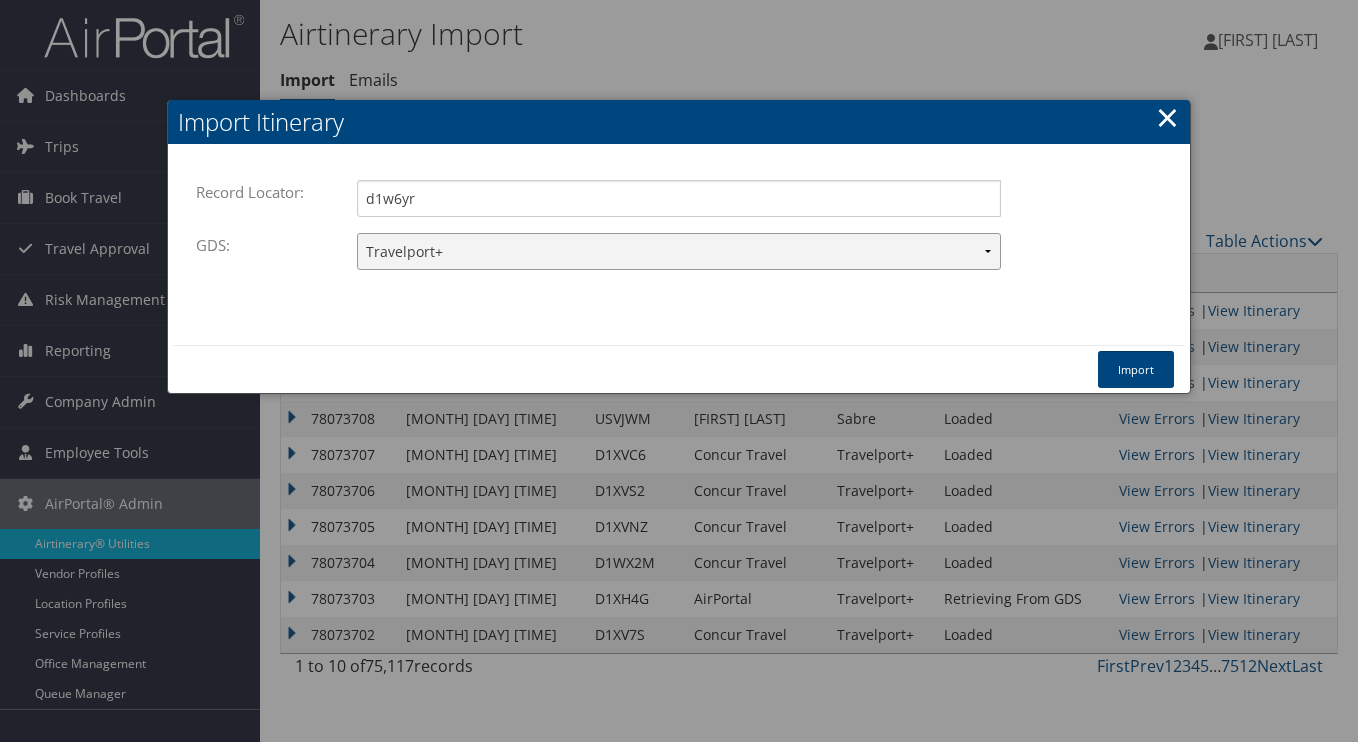click on "Travelport+
Worldspan
Apollo
Sabre
Amadeus" at bounding box center (679, 251) 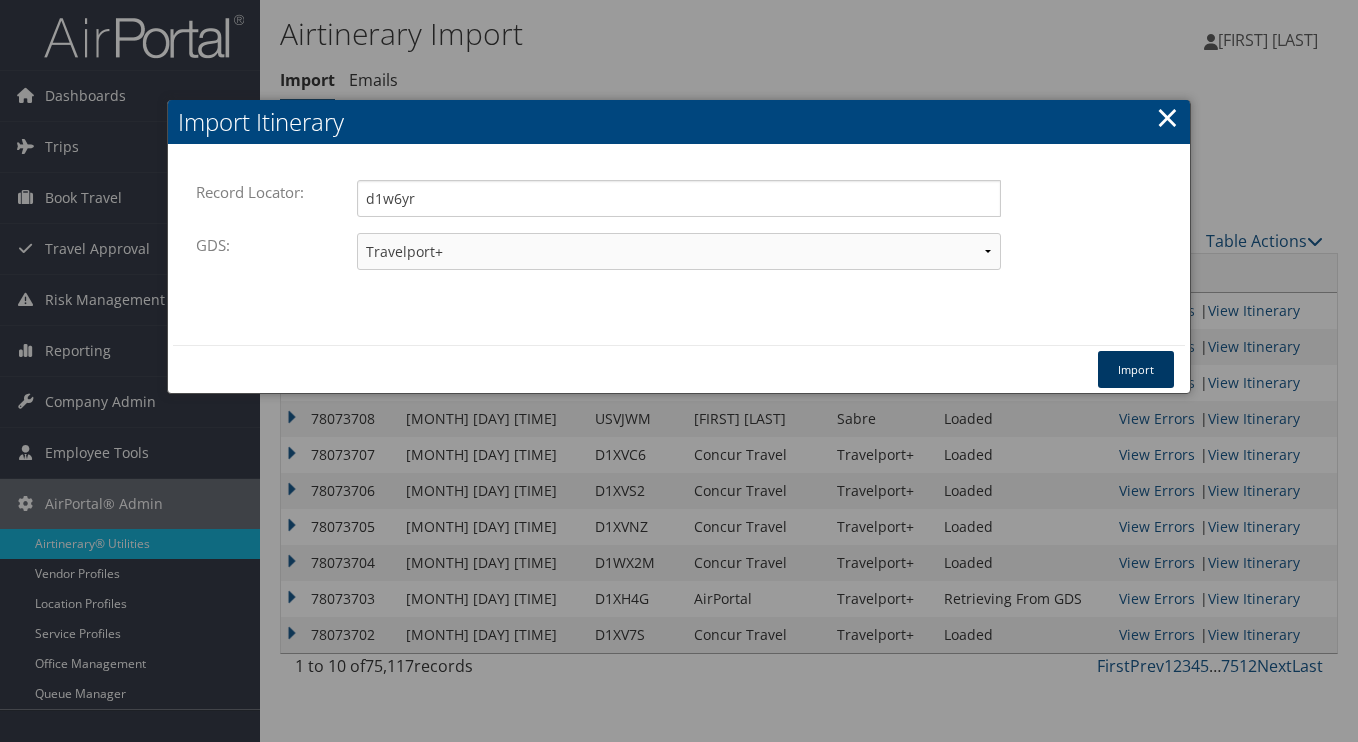 click on "Import" at bounding box center [1136, 369] 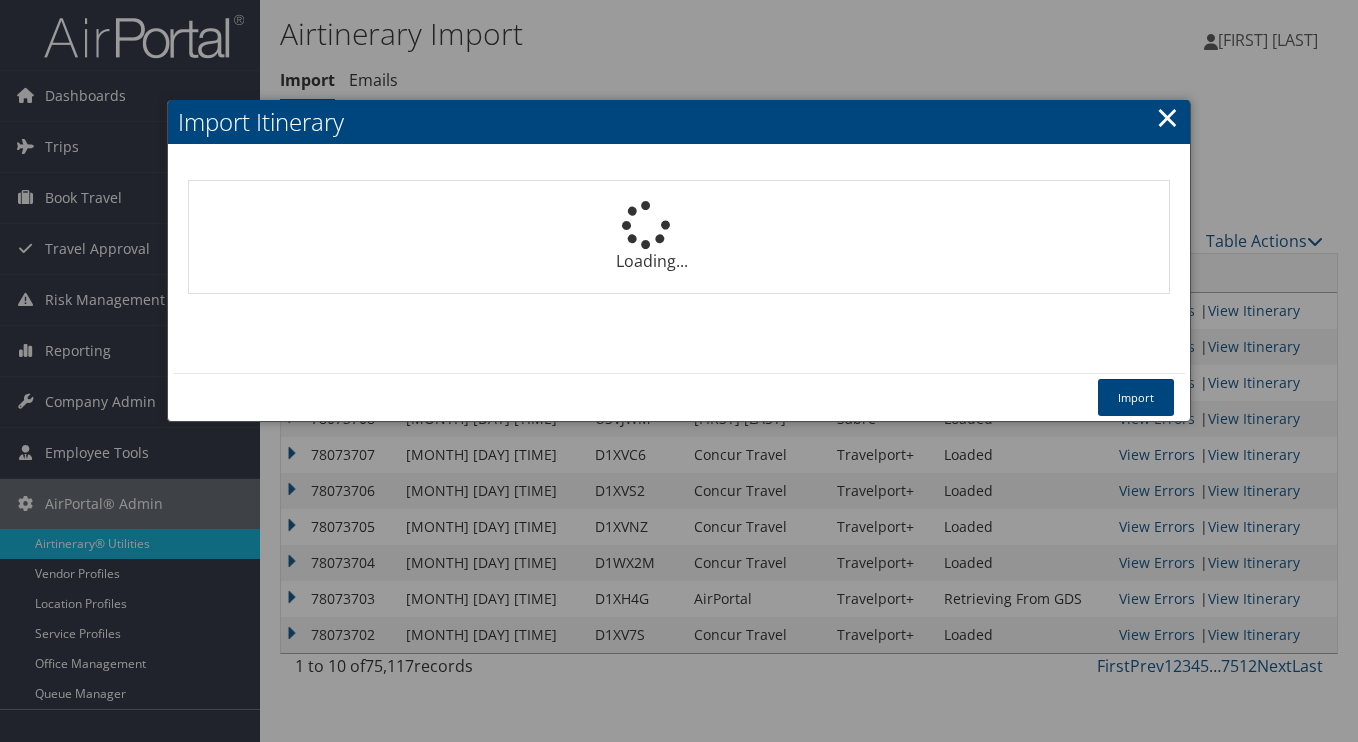 type 